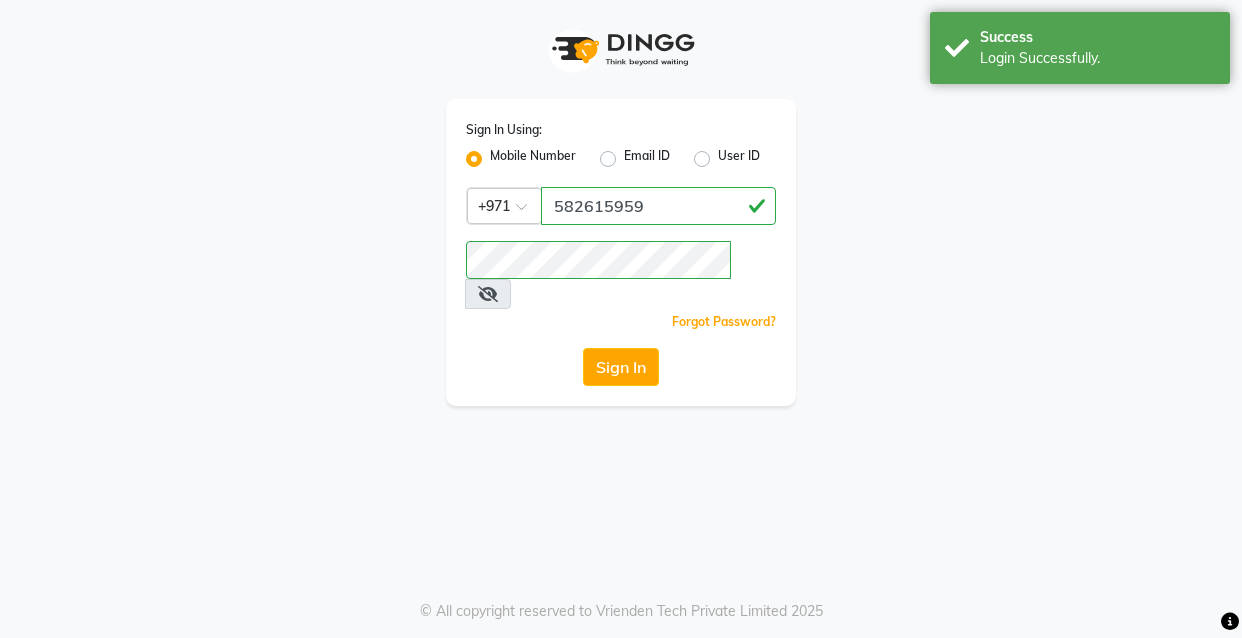 scroll, scrollTop: 0, scrollLeft: 0, axis: both 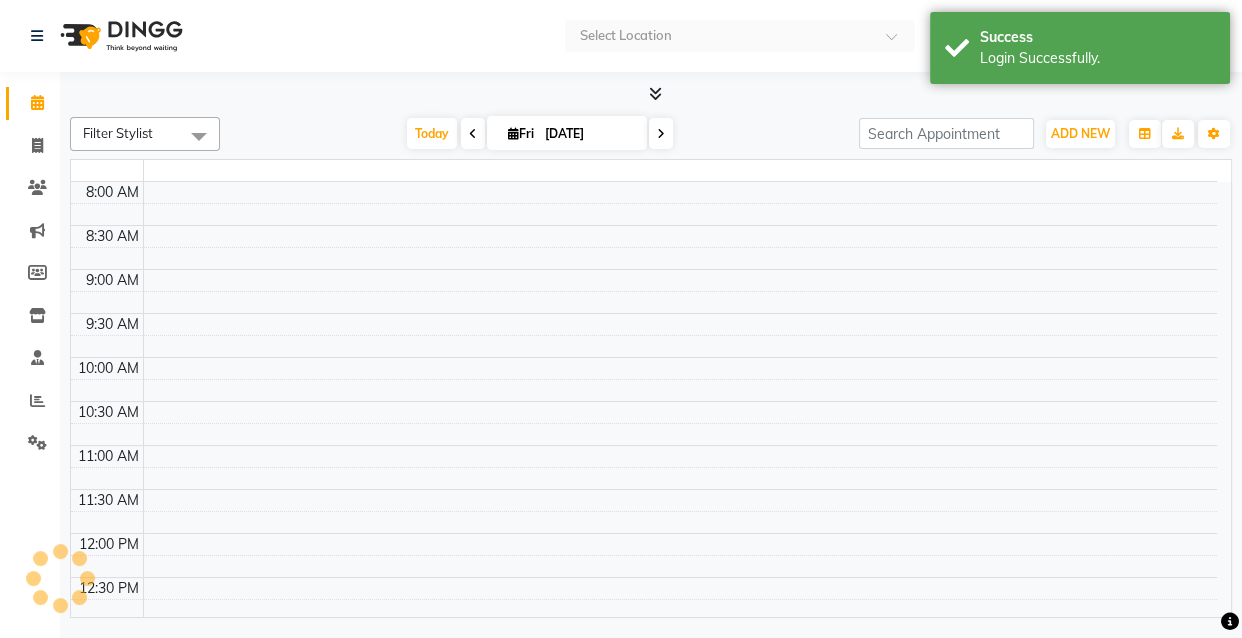 select on "en" 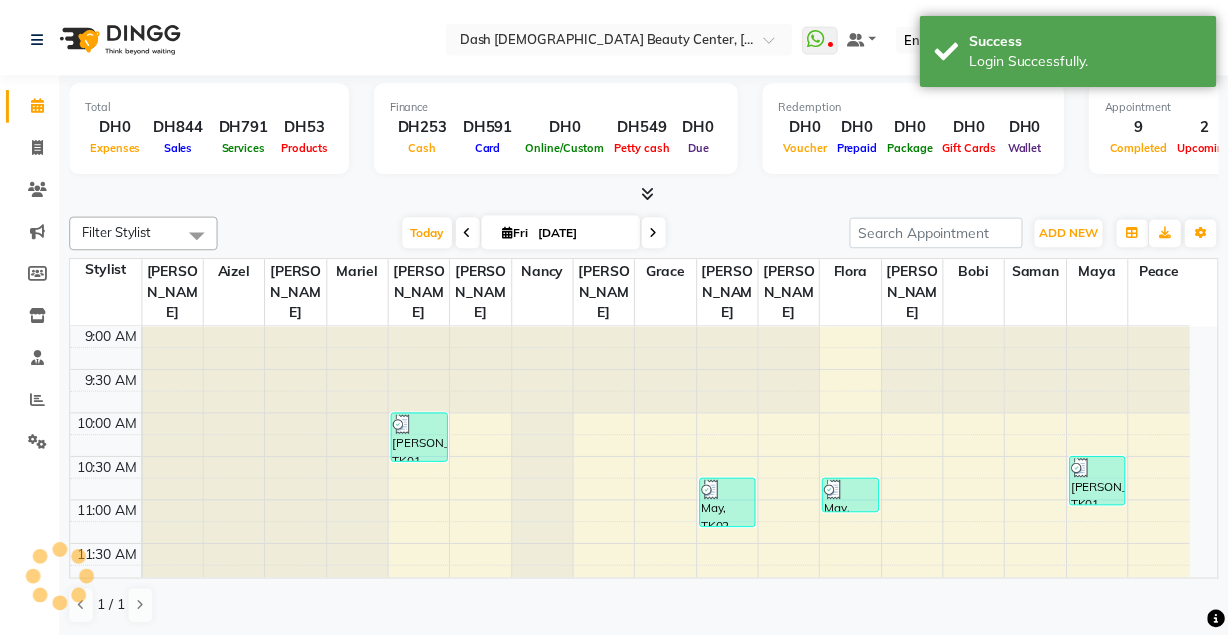 scroll, scrollTop: 0, scrollLeft: 0, axis: both 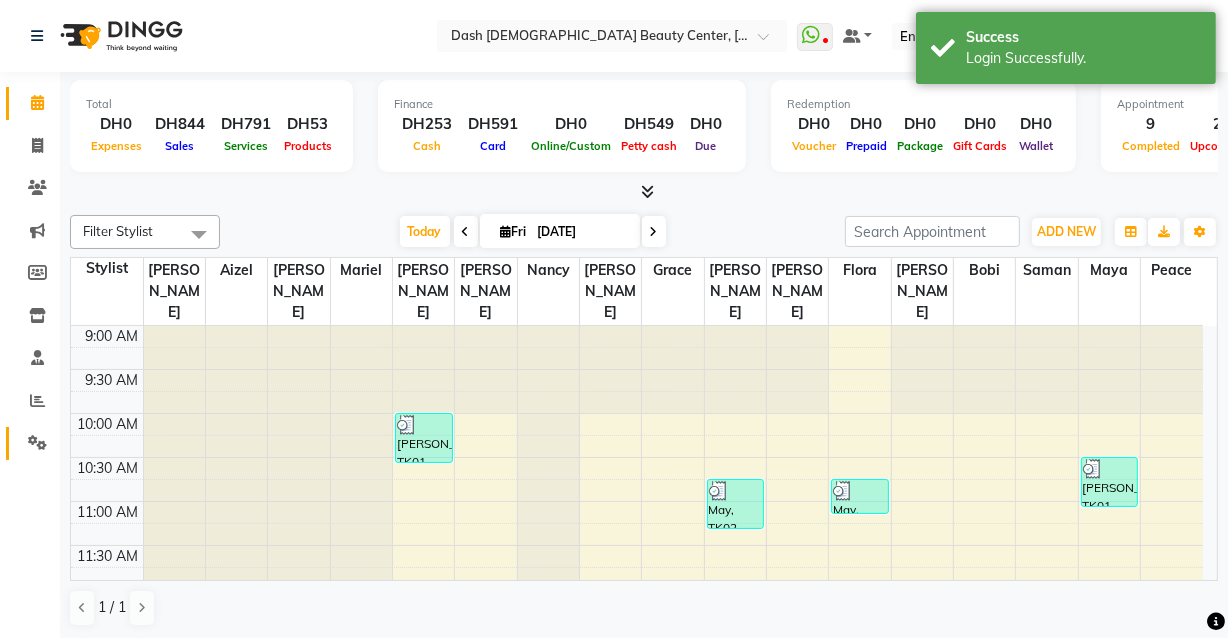 click 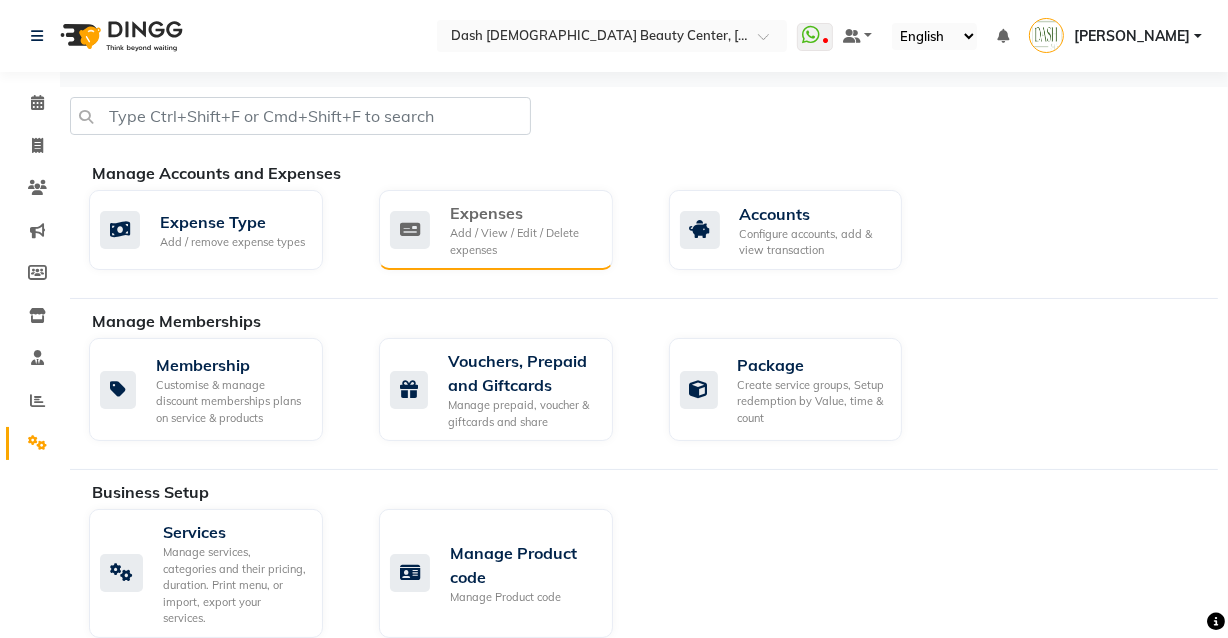click on "Expenses" 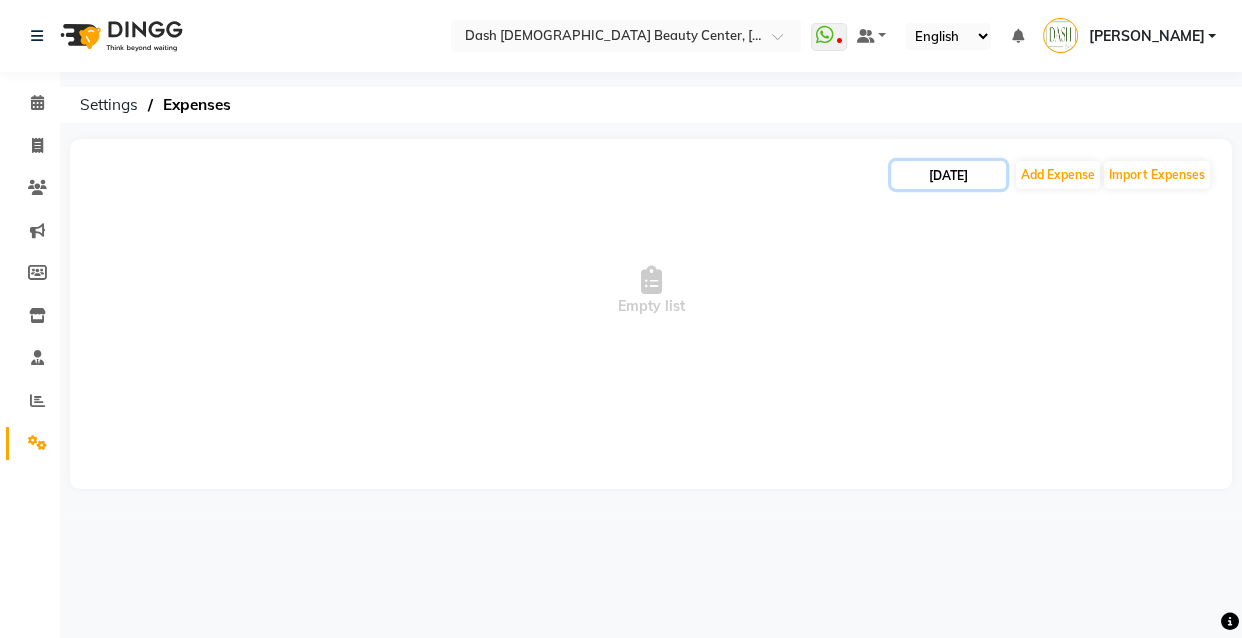 click on "[DATE]" 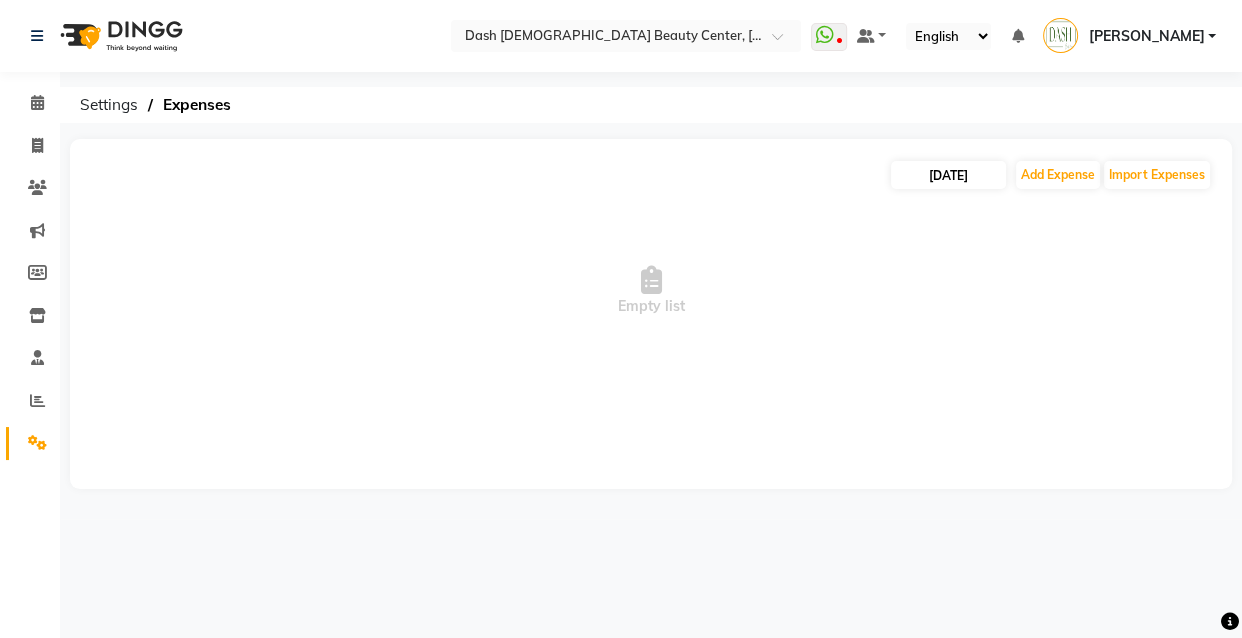 select on "7" 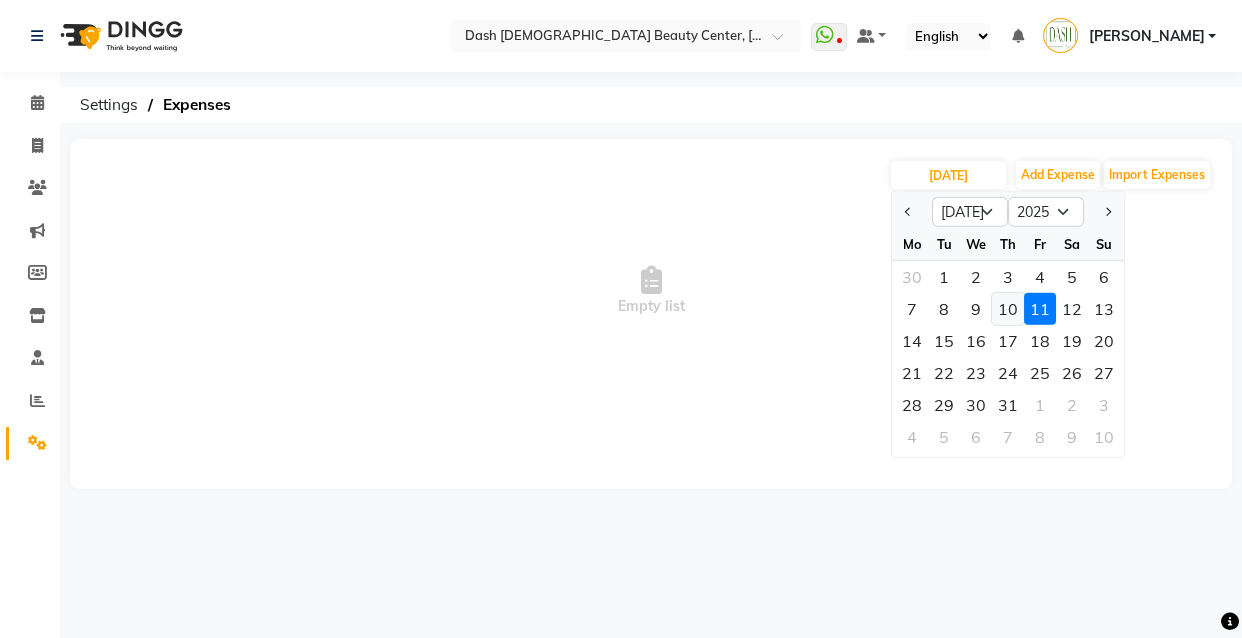 click on "10" 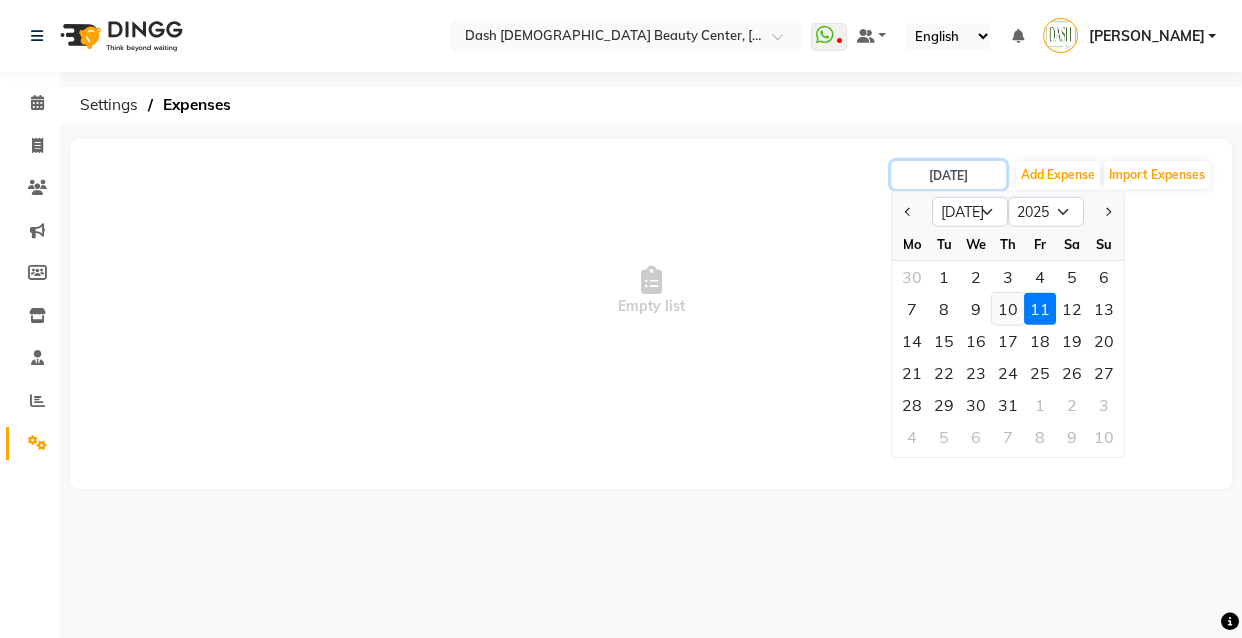 type on "[DATE]" 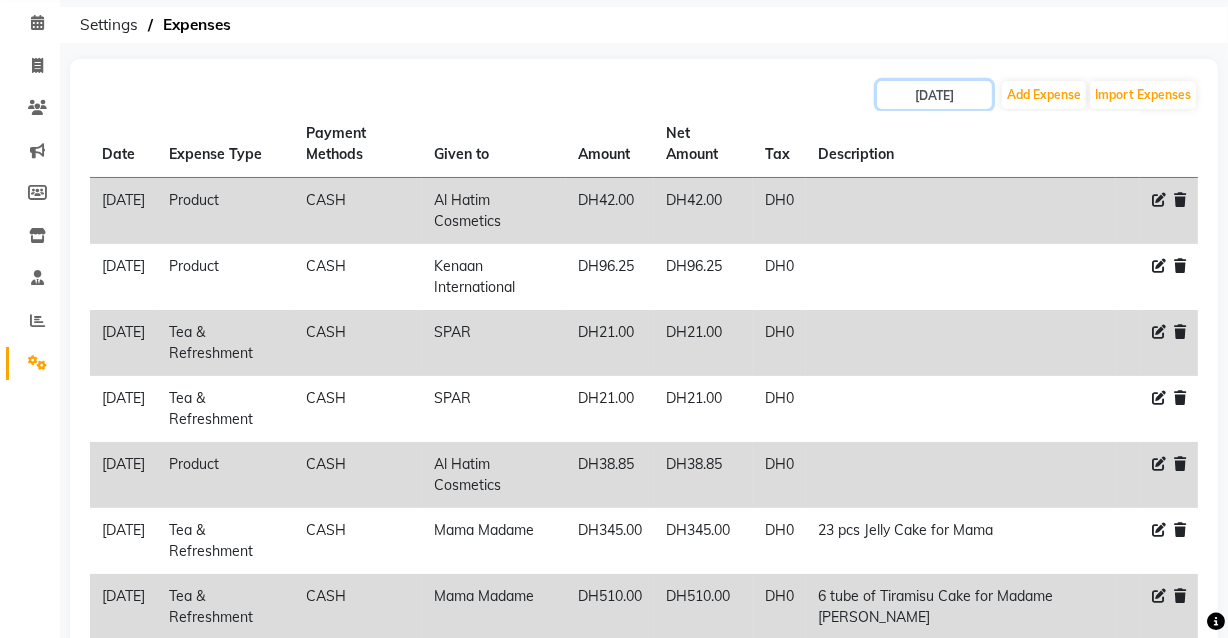 scroll, scrollTop: 106, scrollLeft: 0, axis: vertical 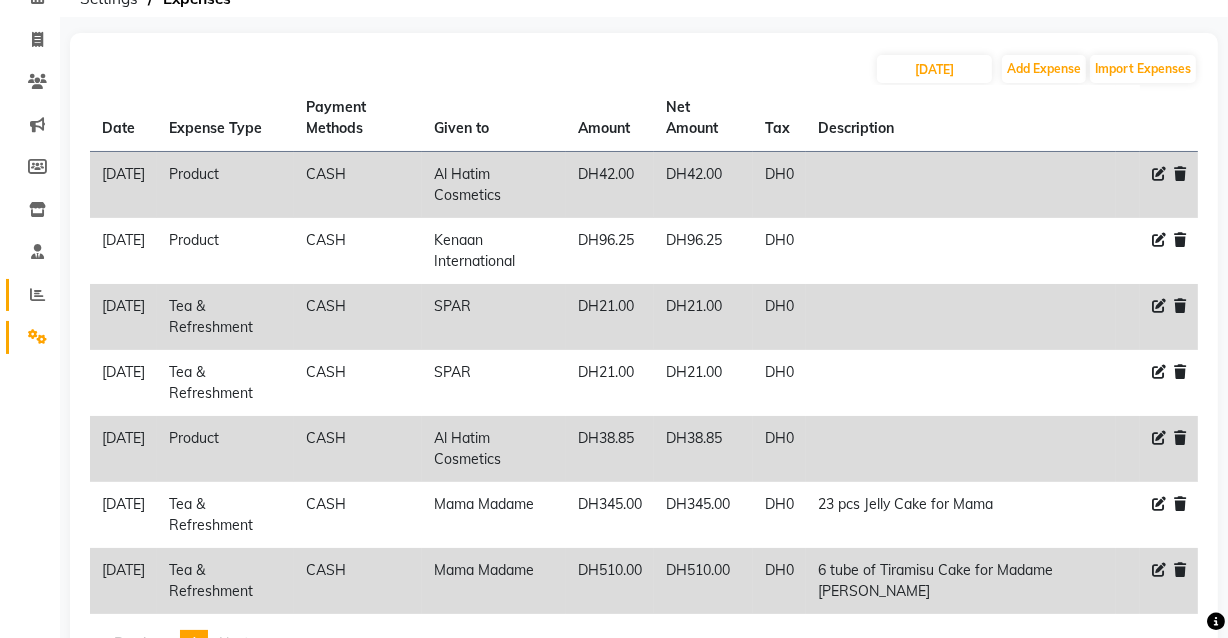 click 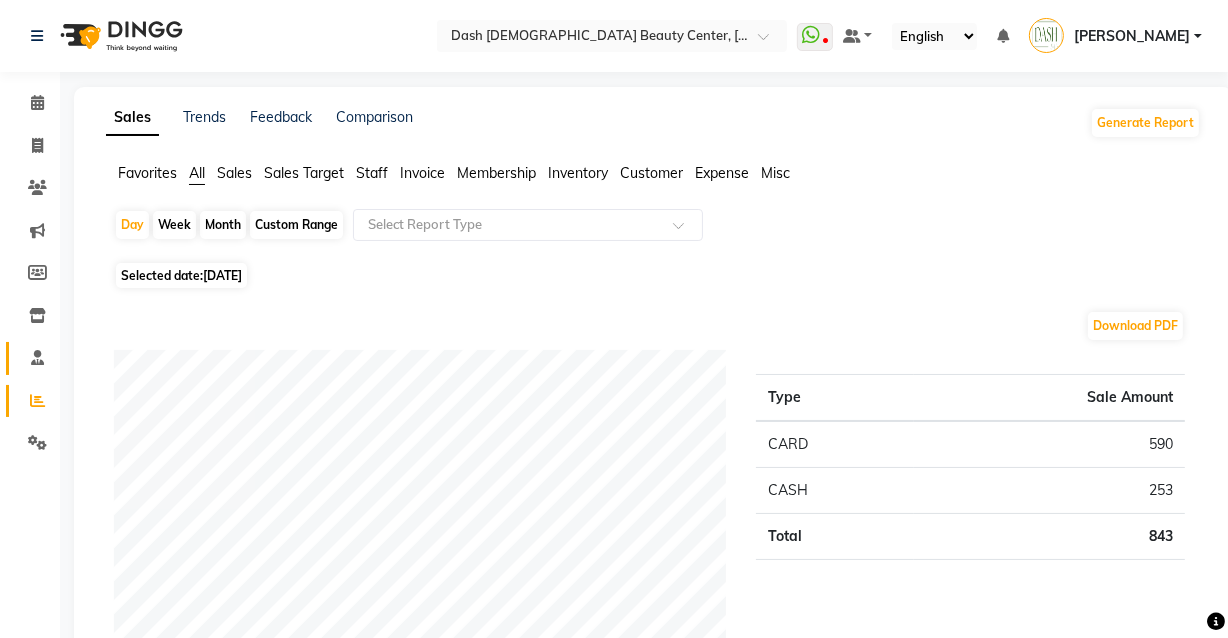 click 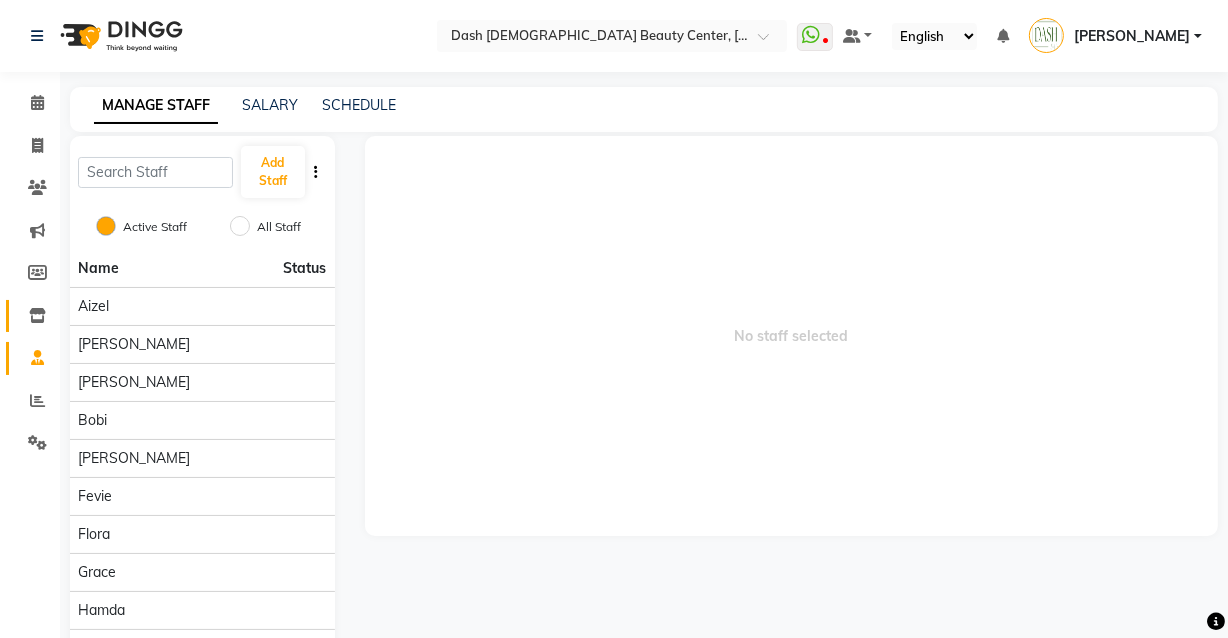 click 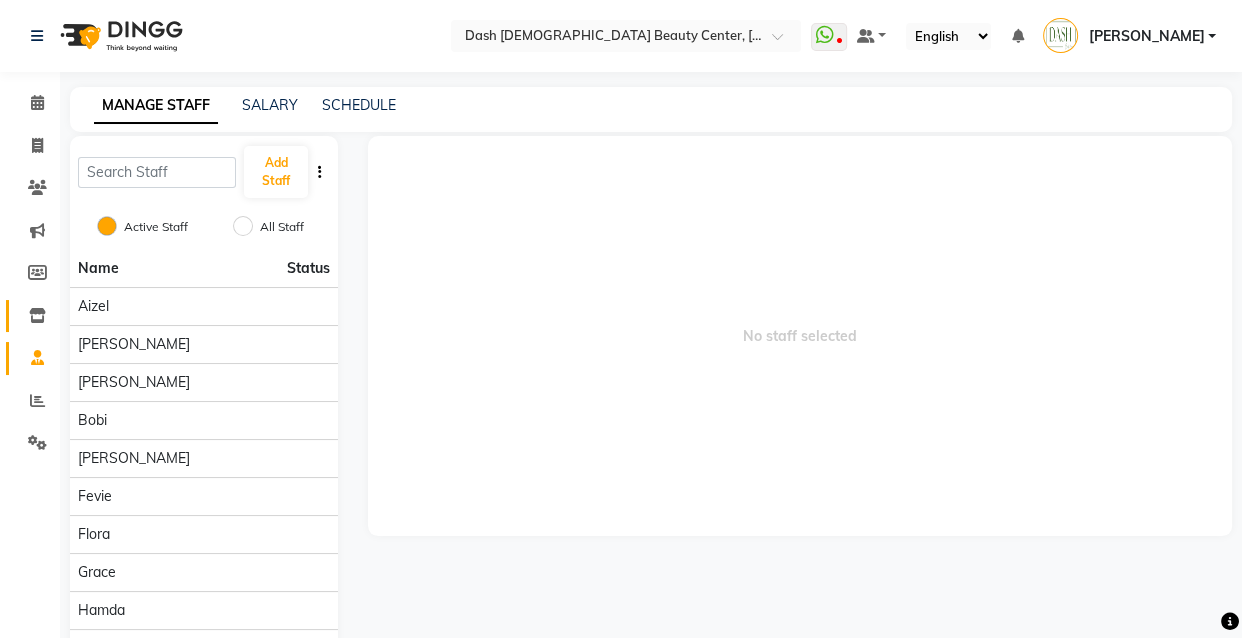 select 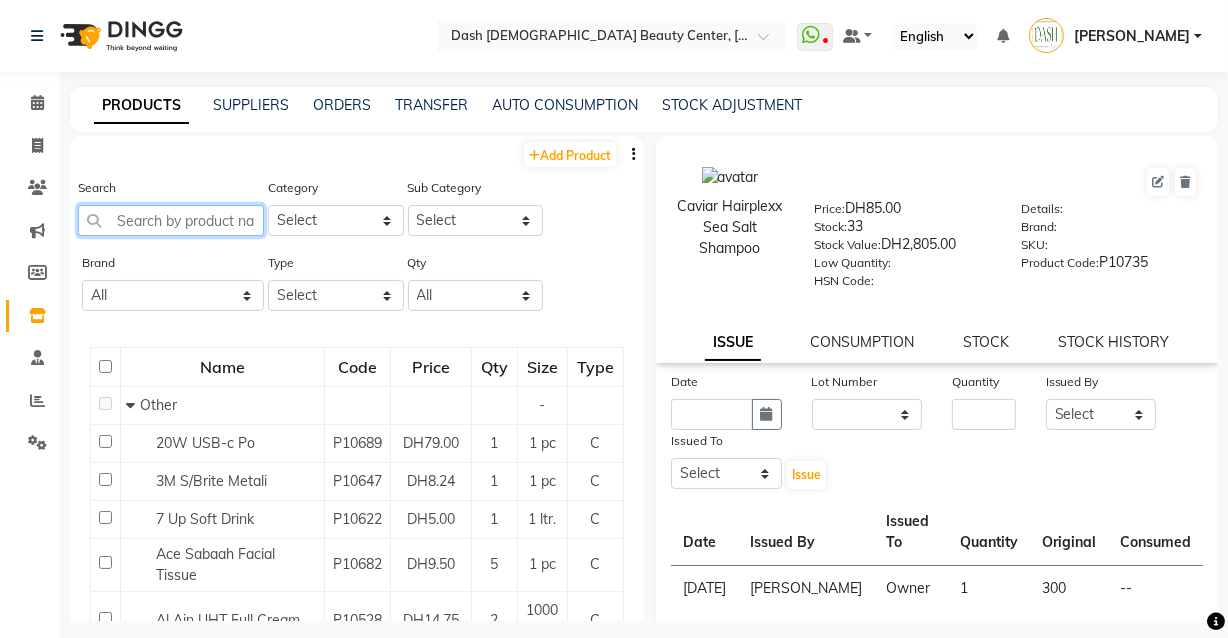 click 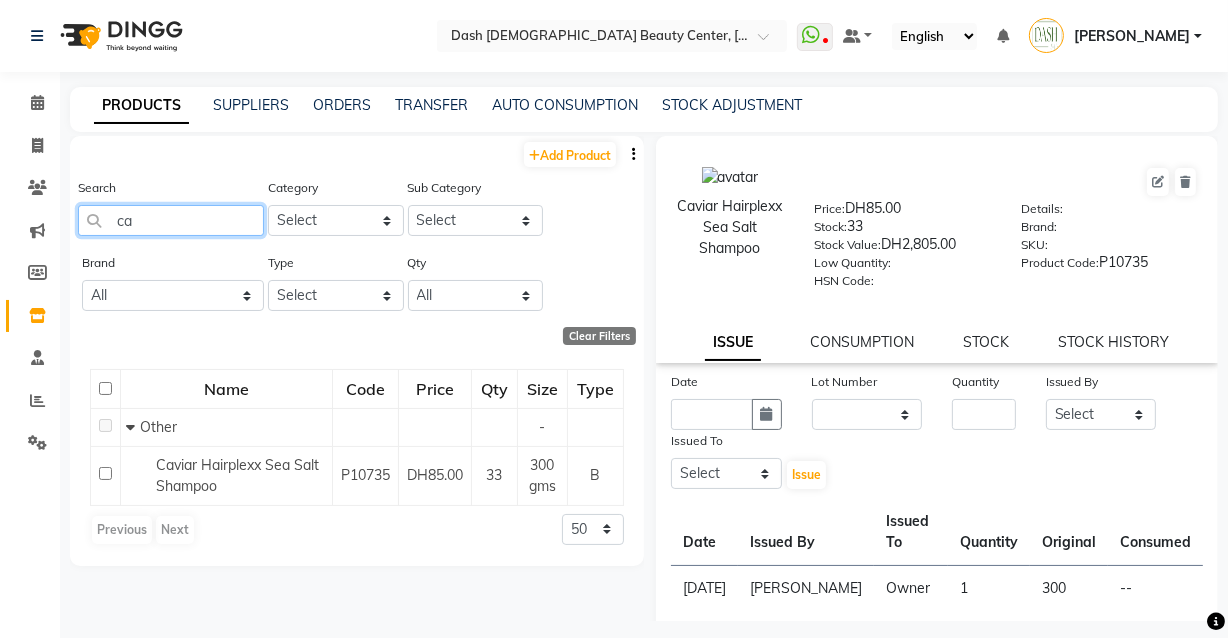 type on "c" 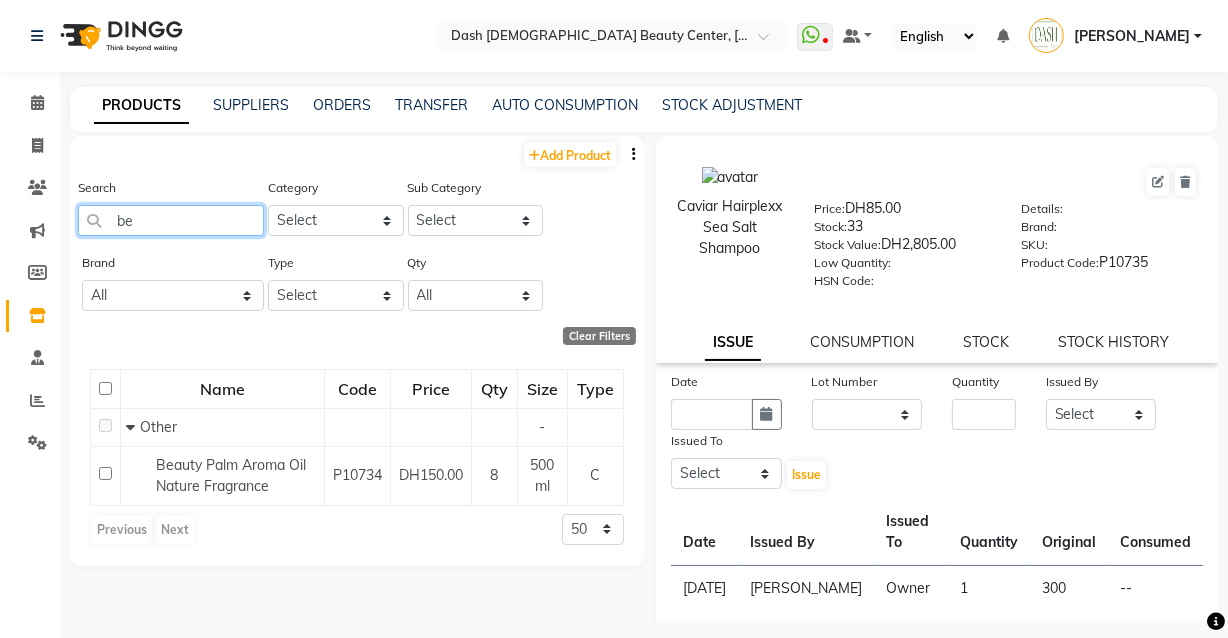 type on "b" 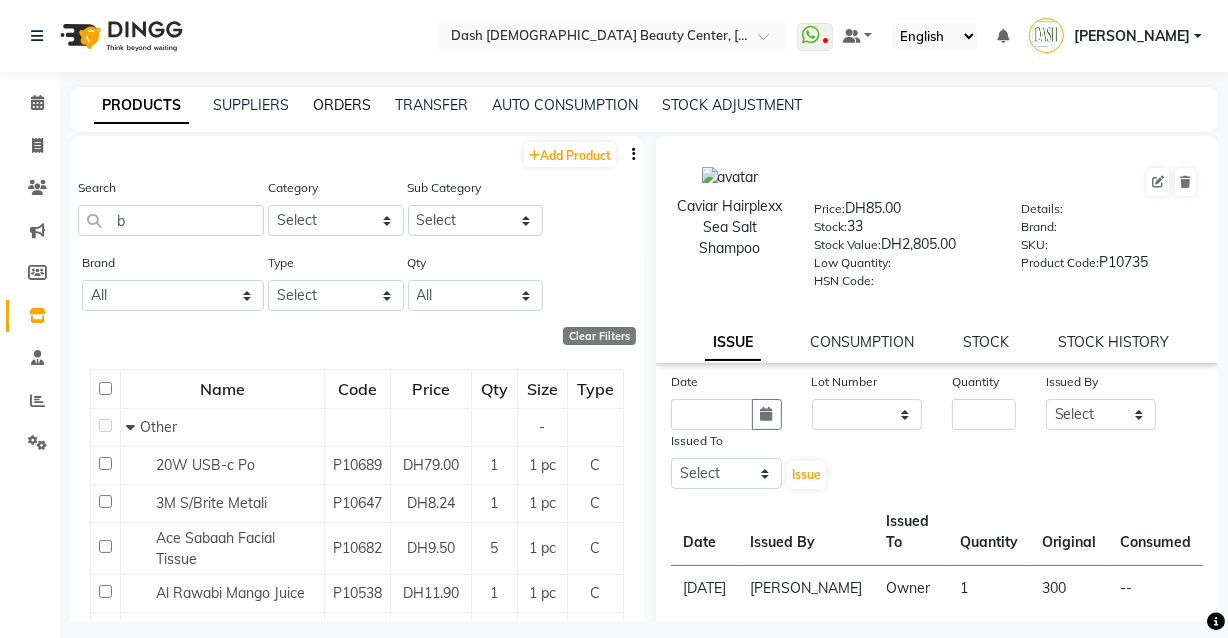 click on "ORDERS" 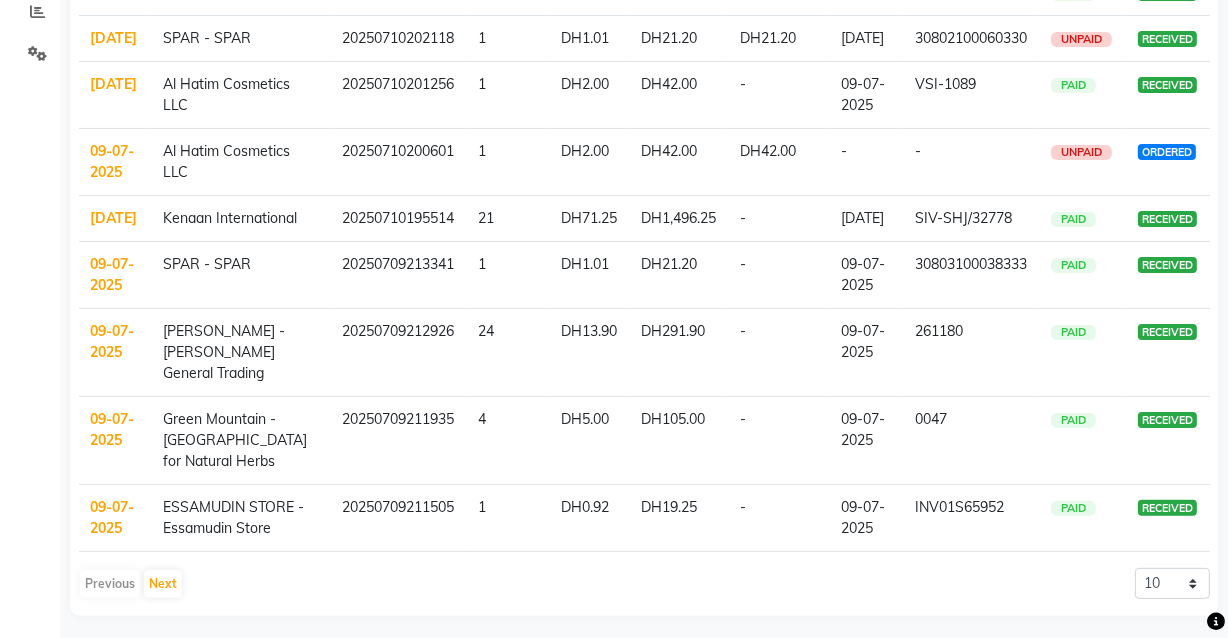 scroll, scrollTop: 418, scrollLeft: 0, axis: vertical 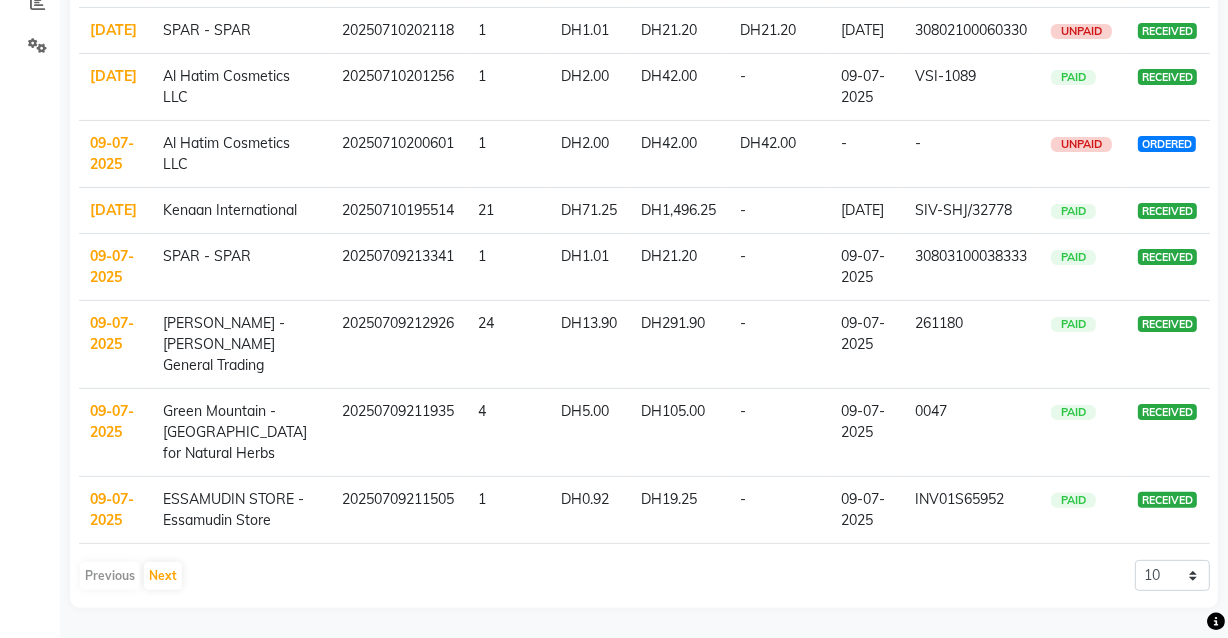 click on "PAID" 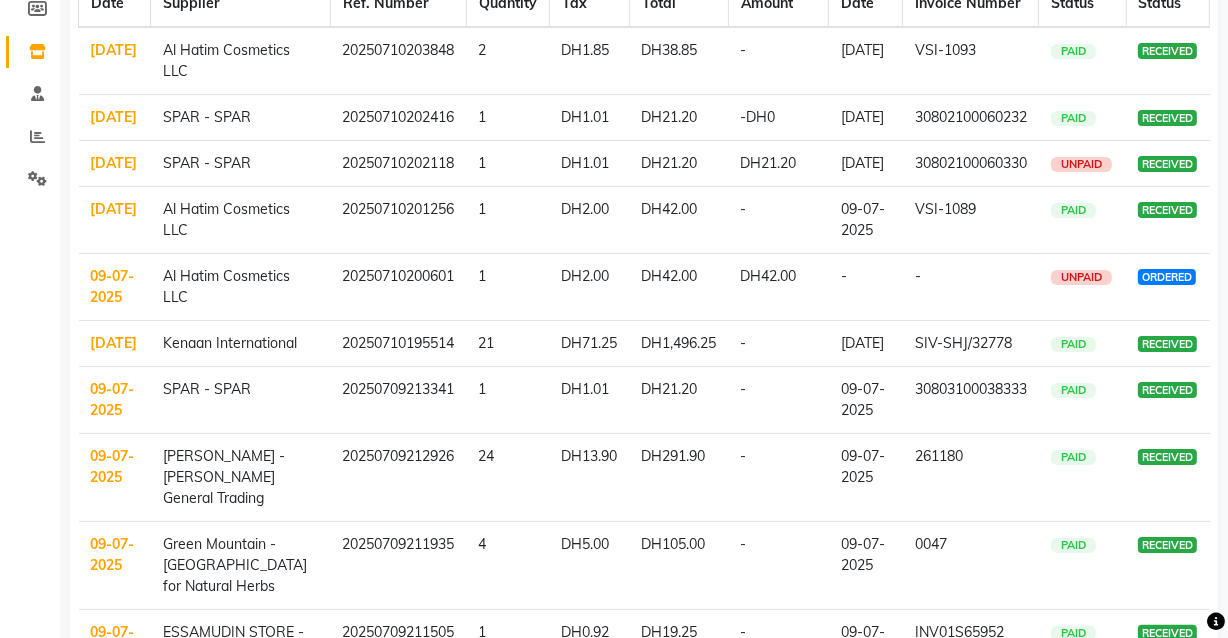 scroll, scrollTop: 283, scrollLeft: 0, axis: vertical 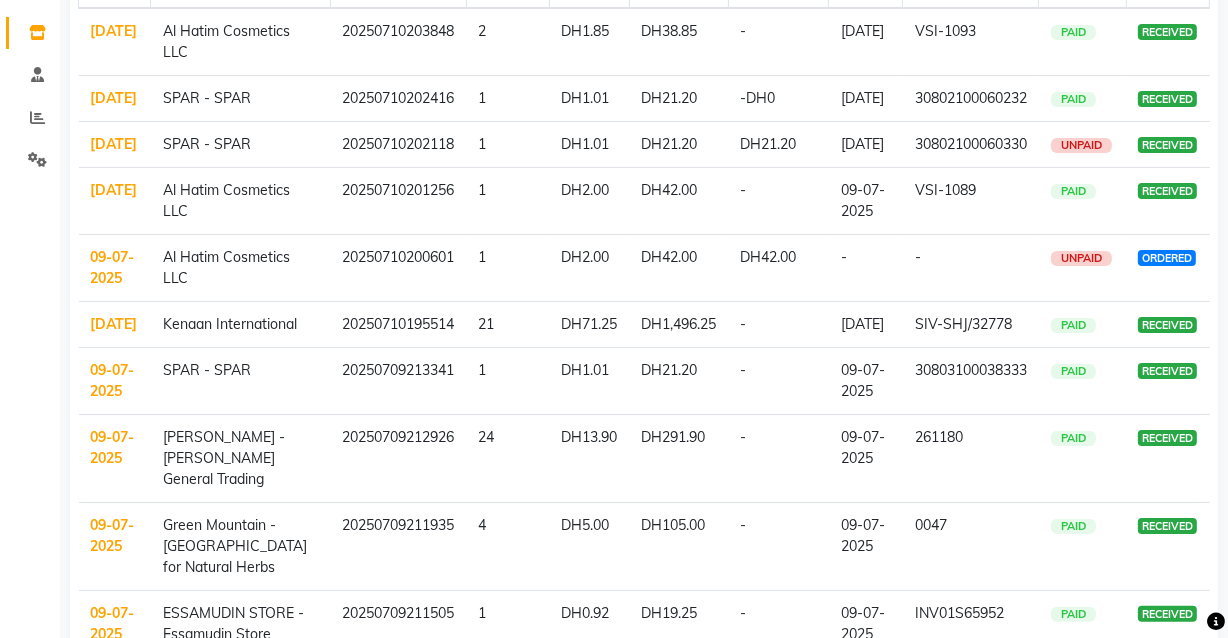 click on "RECEIVED" 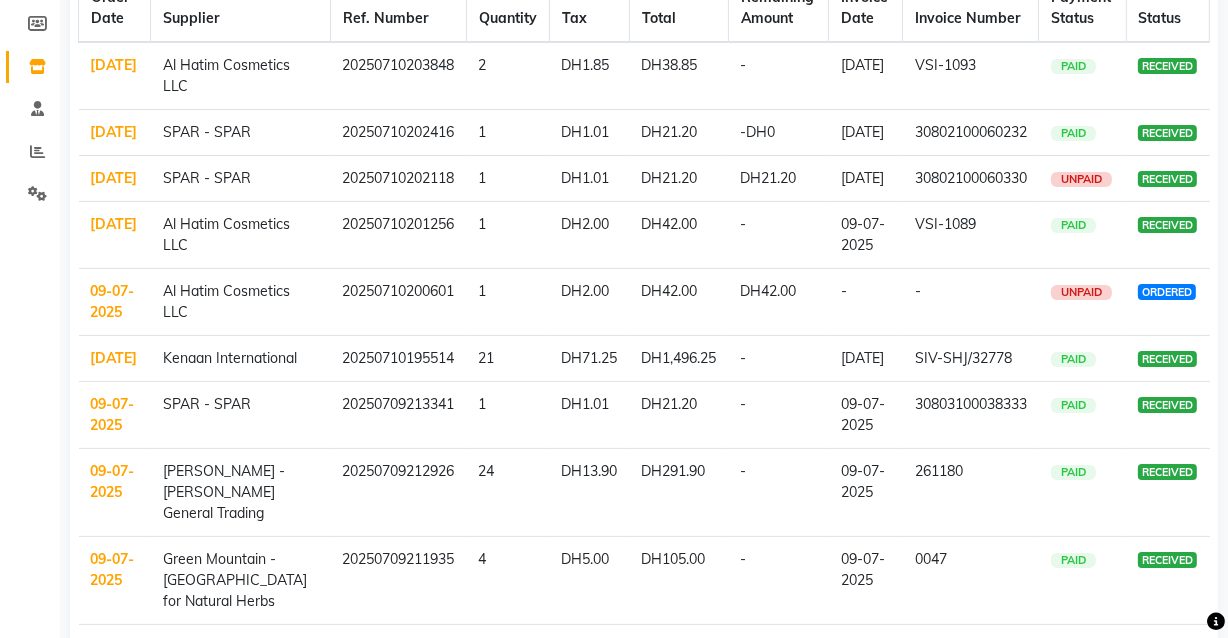 scroll, scrollTop: 0, scrollLeft: 0, axis: both 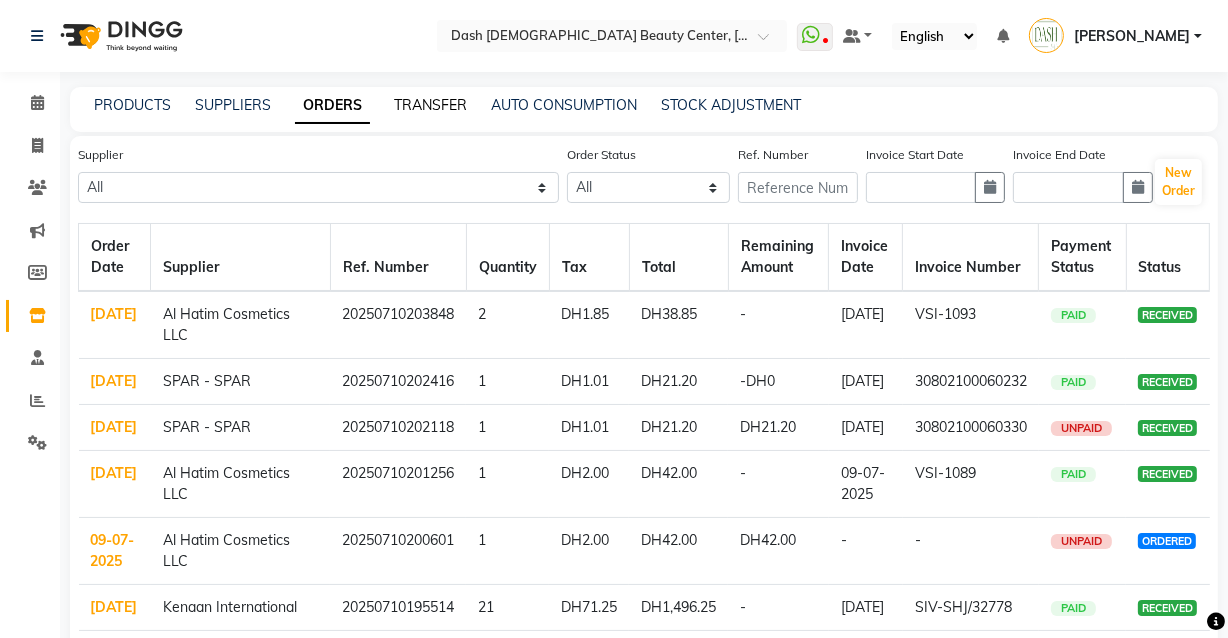 click on "TRANSFER" 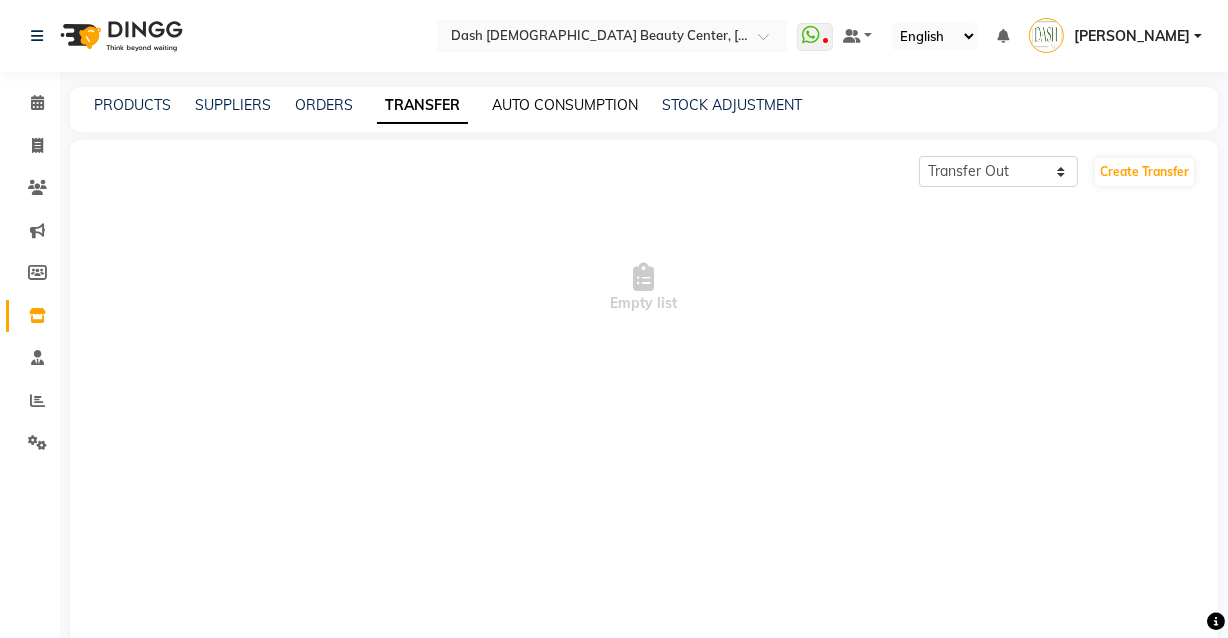 click on "AUTO CONSUMPTION" 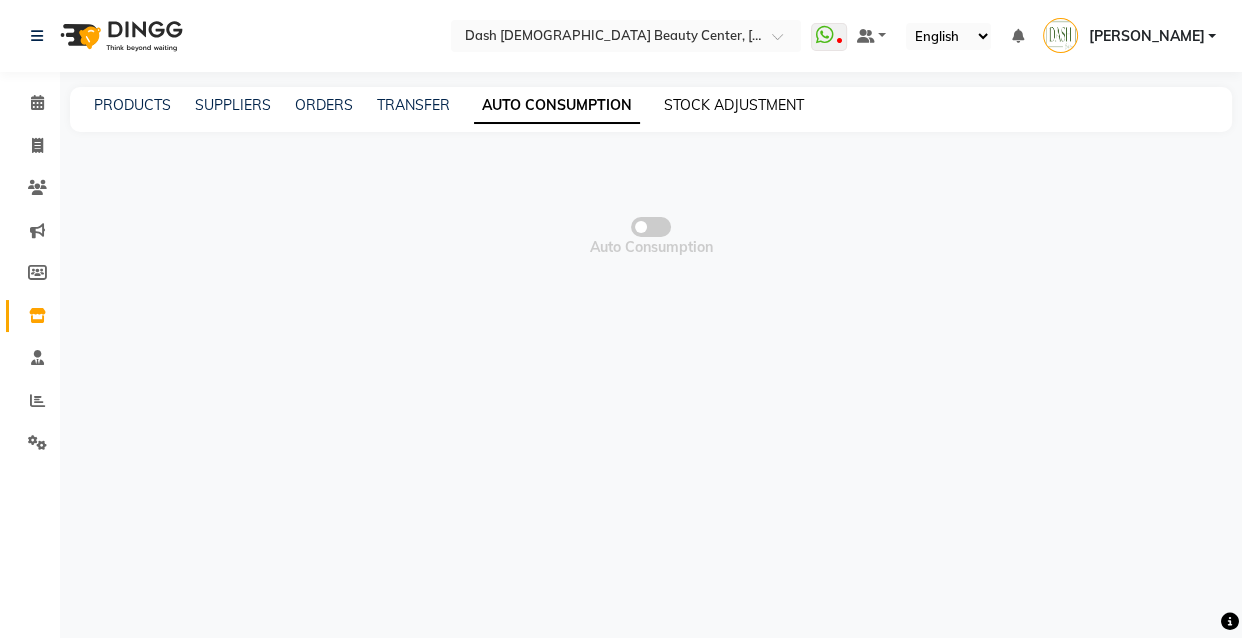 click on "STOCK ADJUSTMENT" 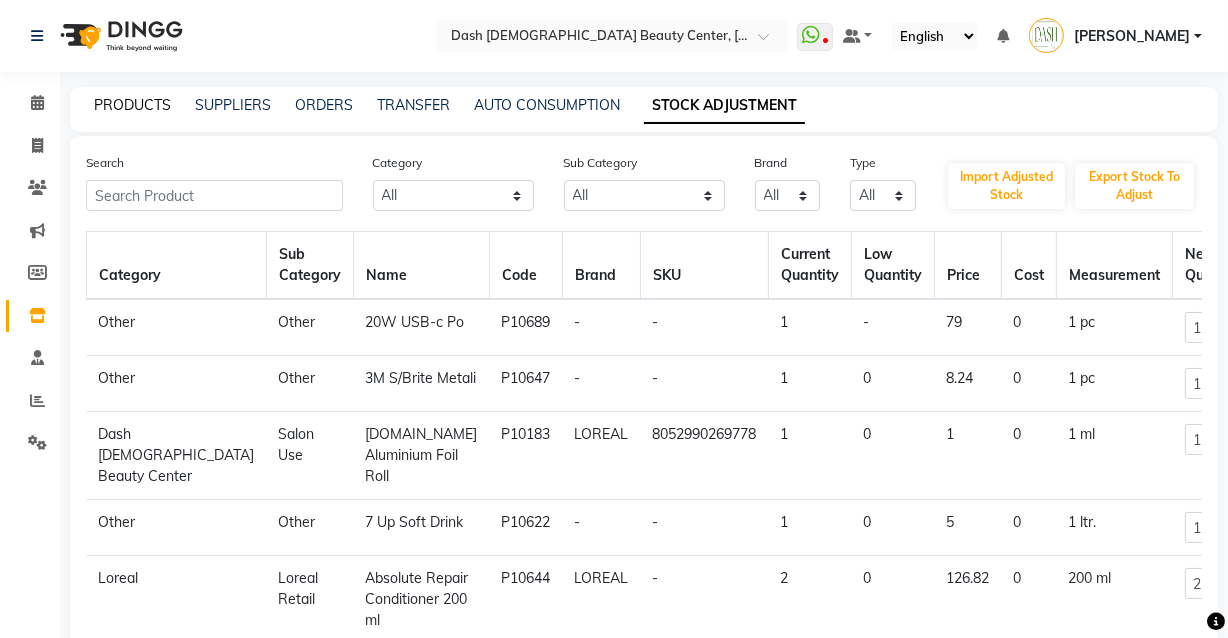 click on "PRODUCTS" 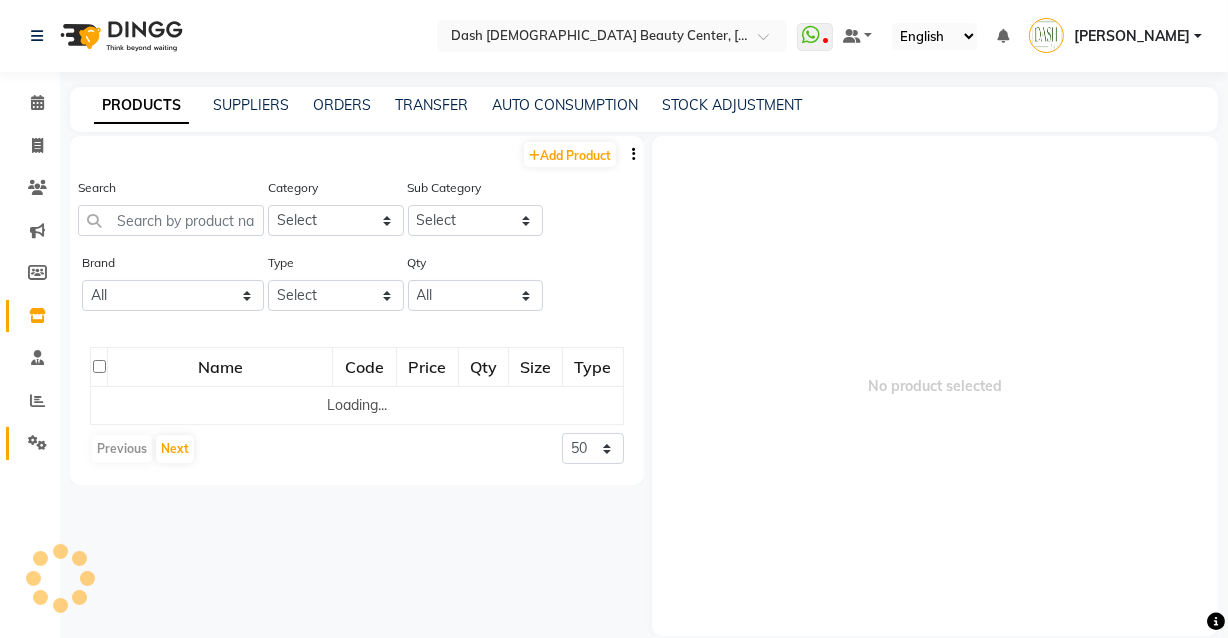 click on "Settings" 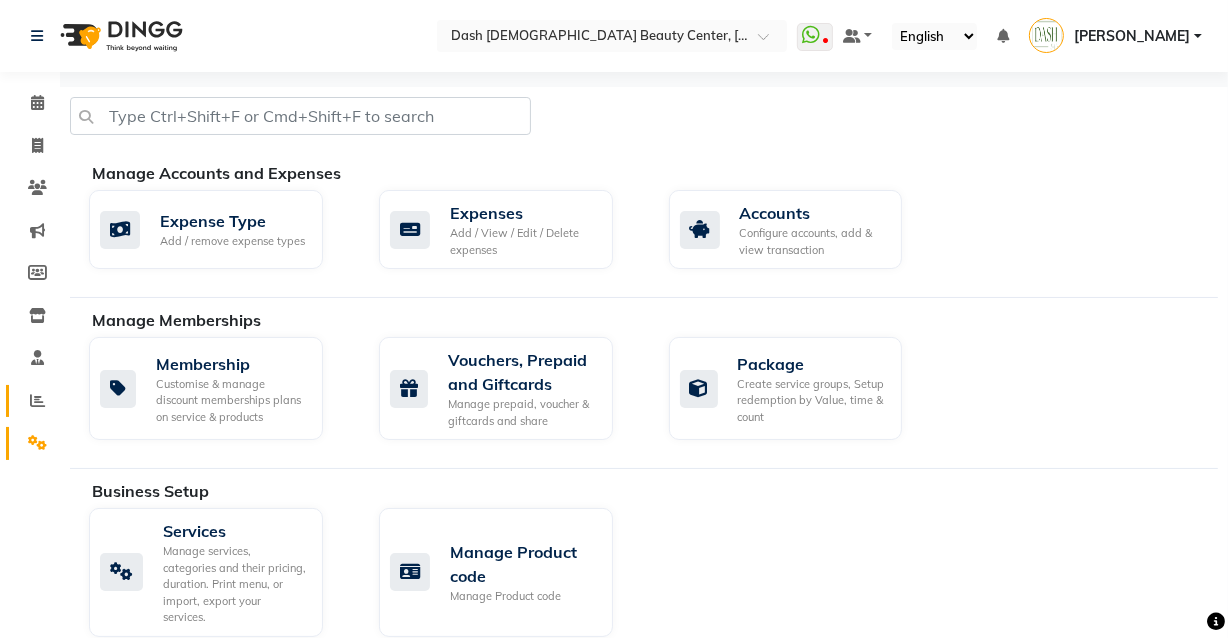 click 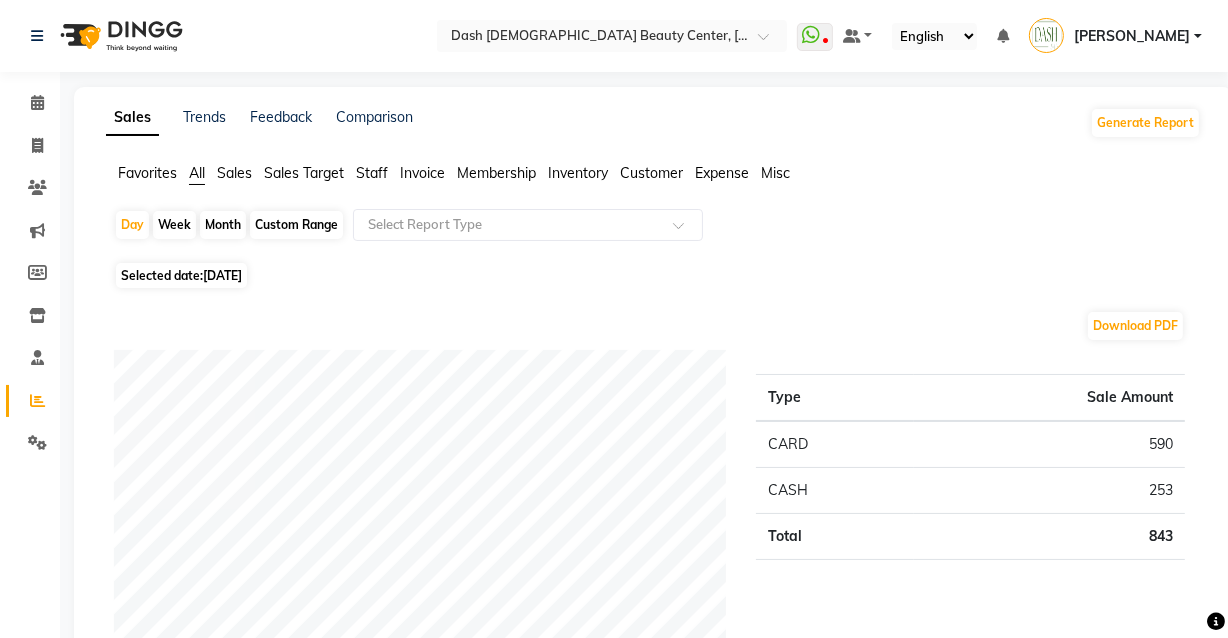click on "Sales" 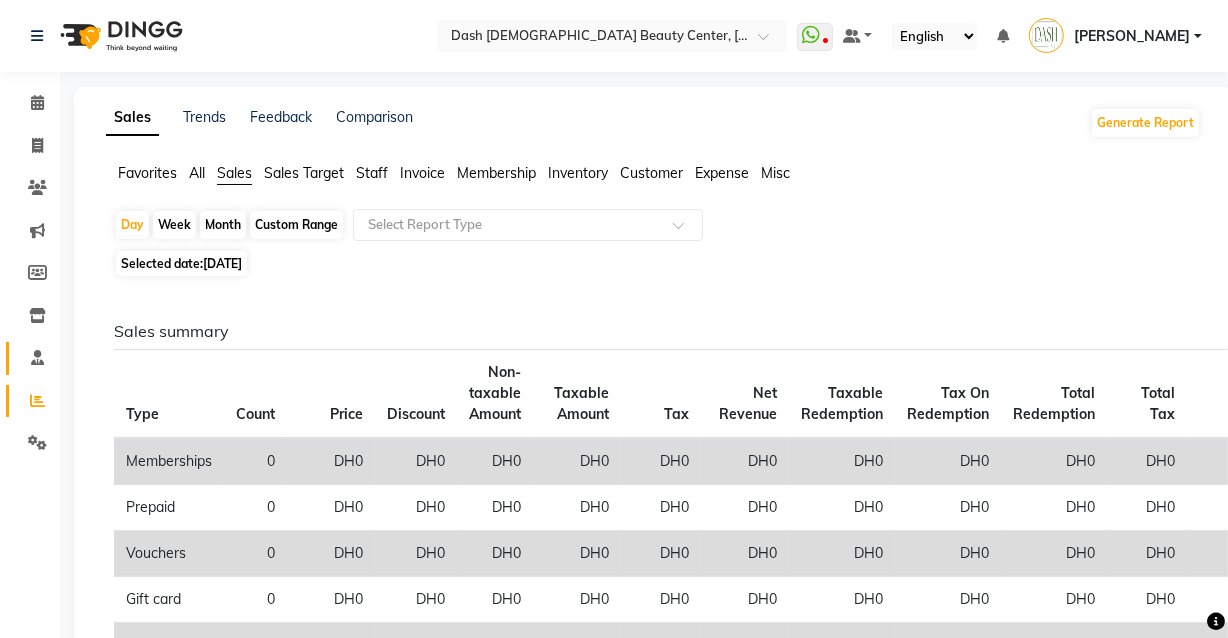 click on "Staff" 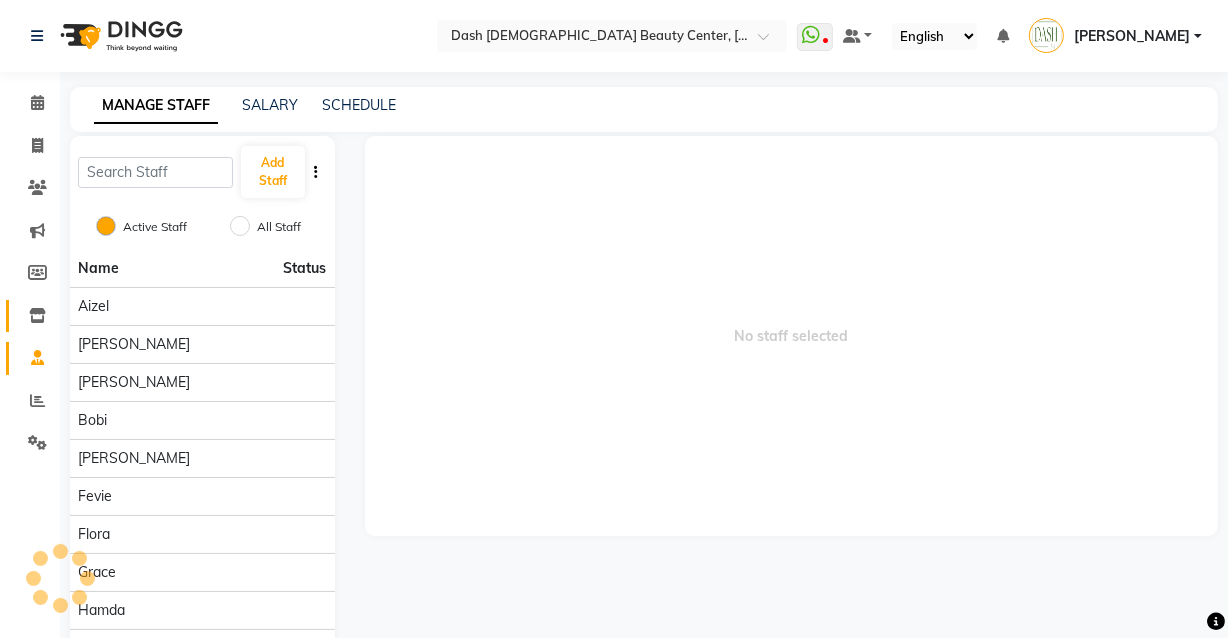 click 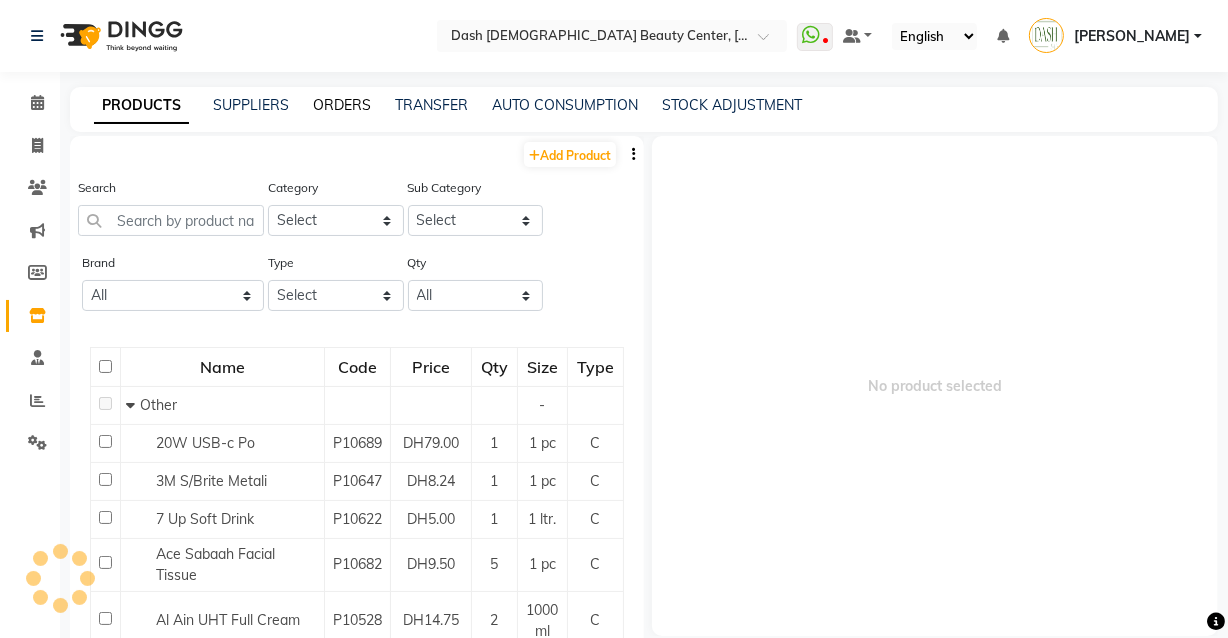 click on "ORDERS" 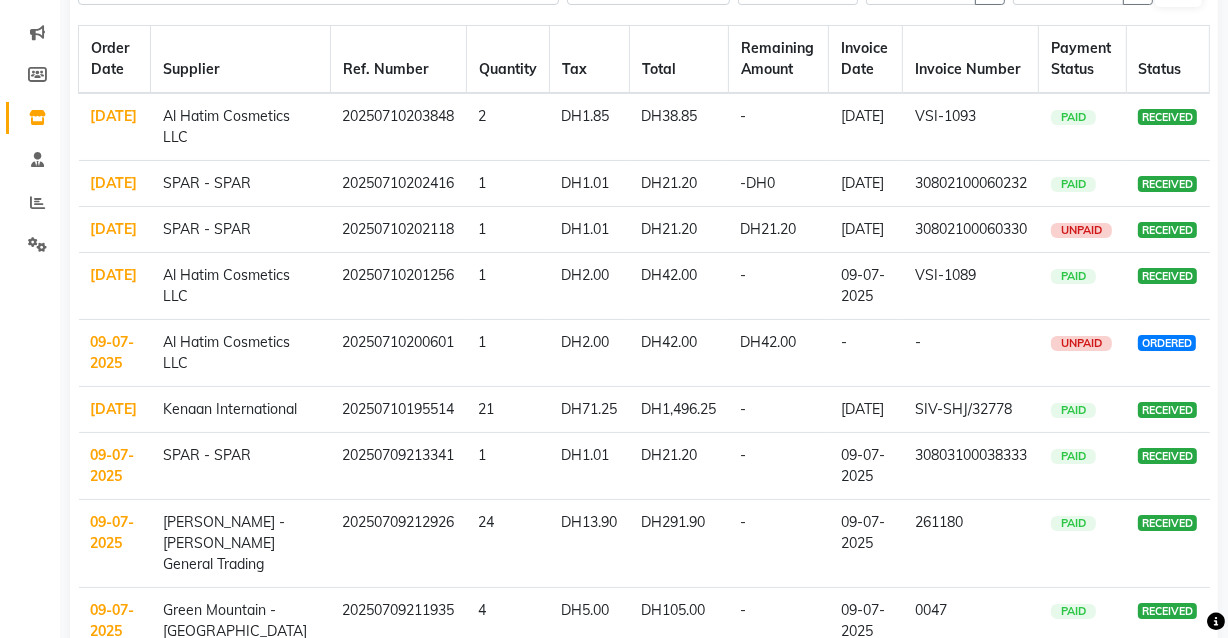 scroll, scrollTop: 265, scrollLeft: 0, axis: vertical 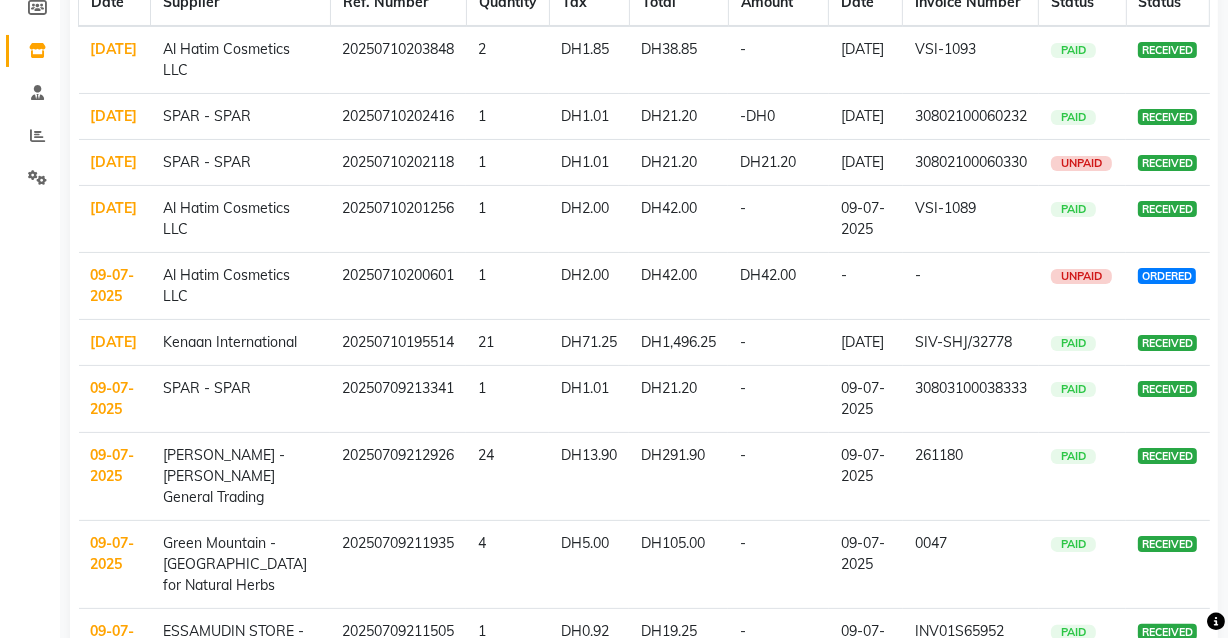 click on "[DATE]" 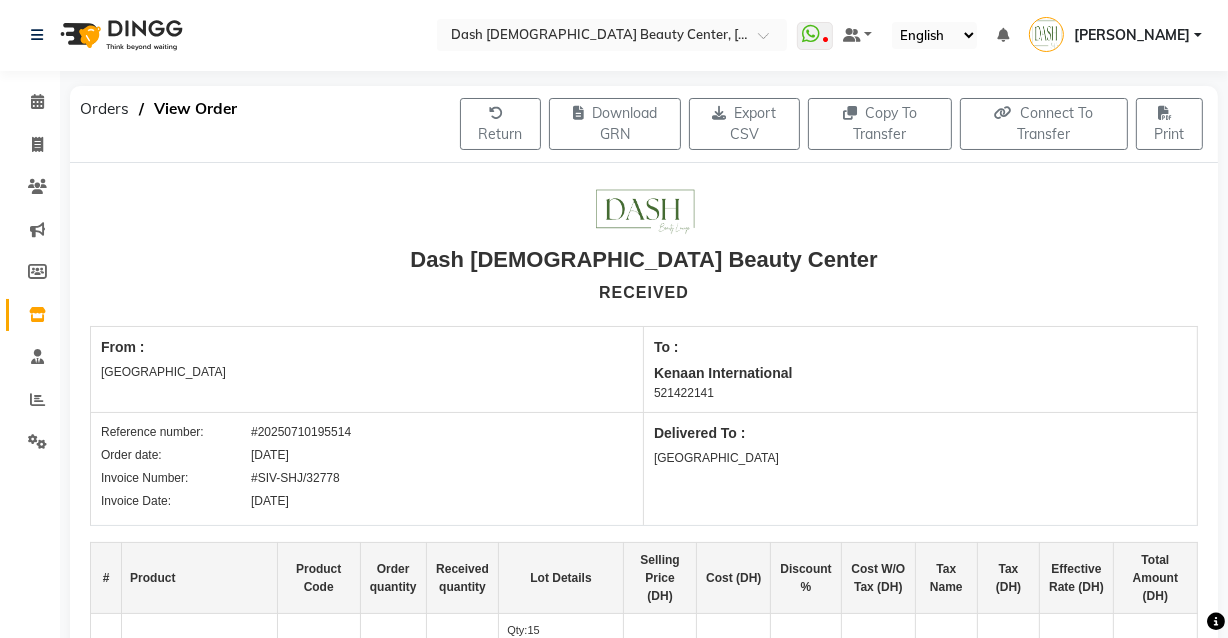 scroll, scrollTop: 10, scrollLeft: 0, axis: vertical 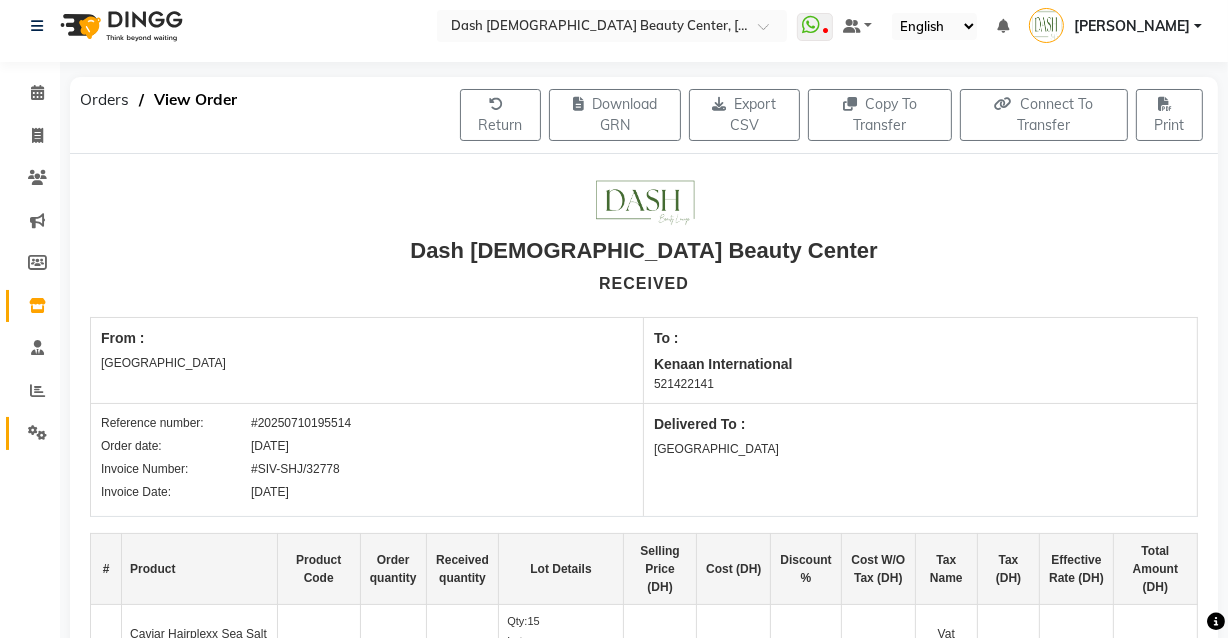 click on "Settings" 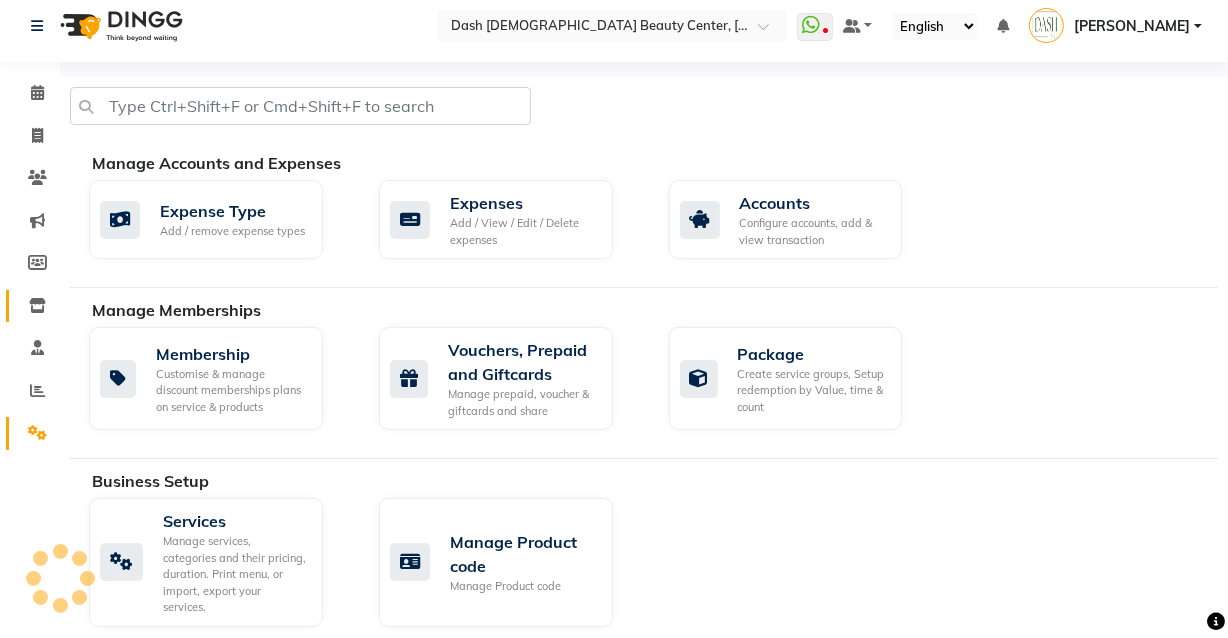click 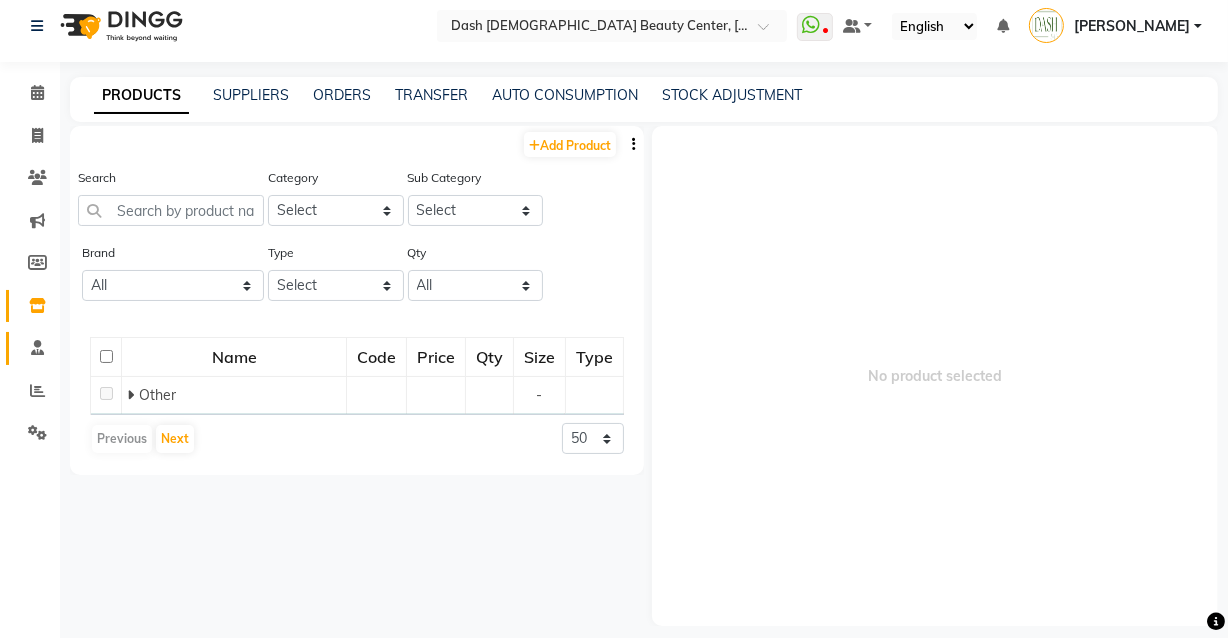click 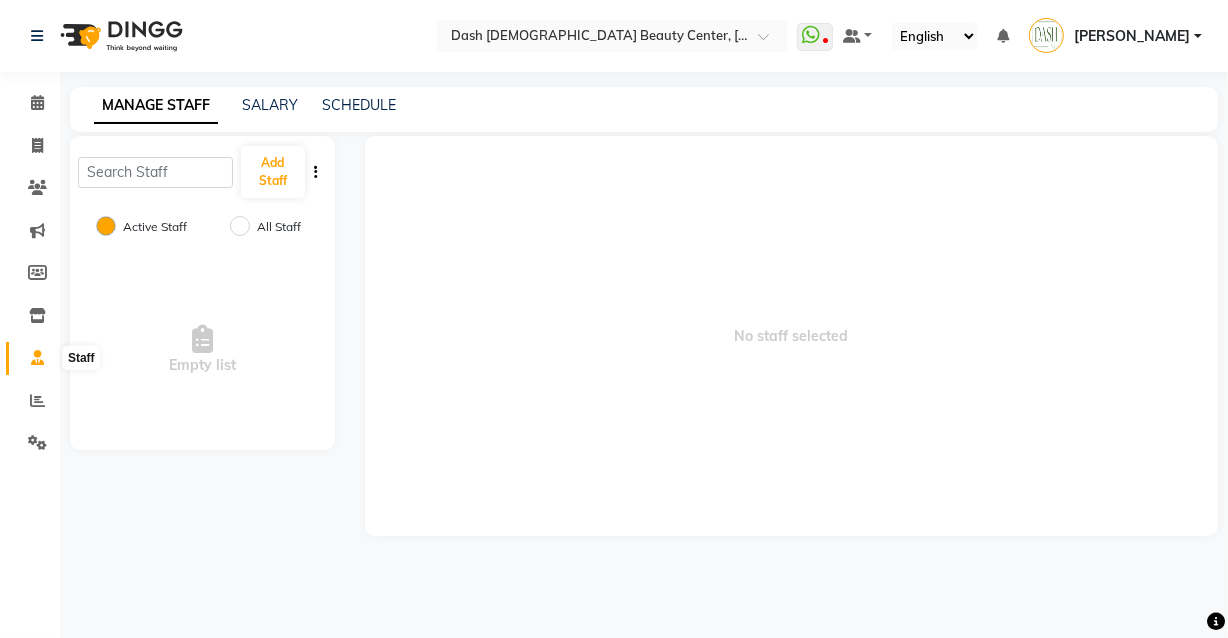 scroll, scrollTop: 0, scrollLeft: 0, axis: both 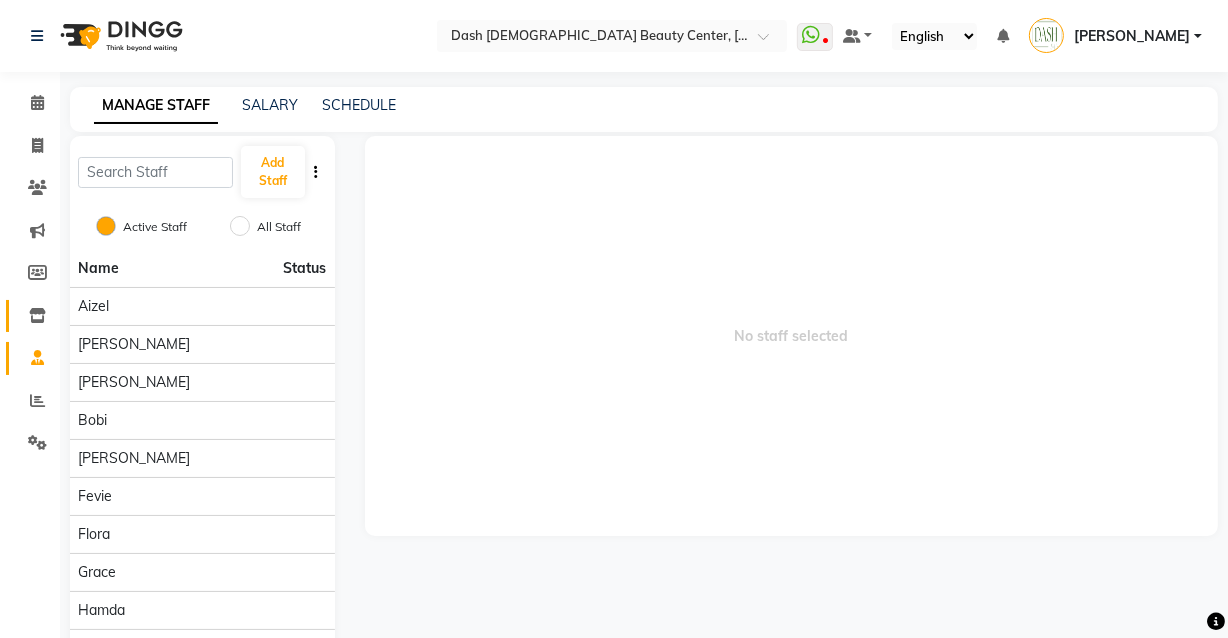 click 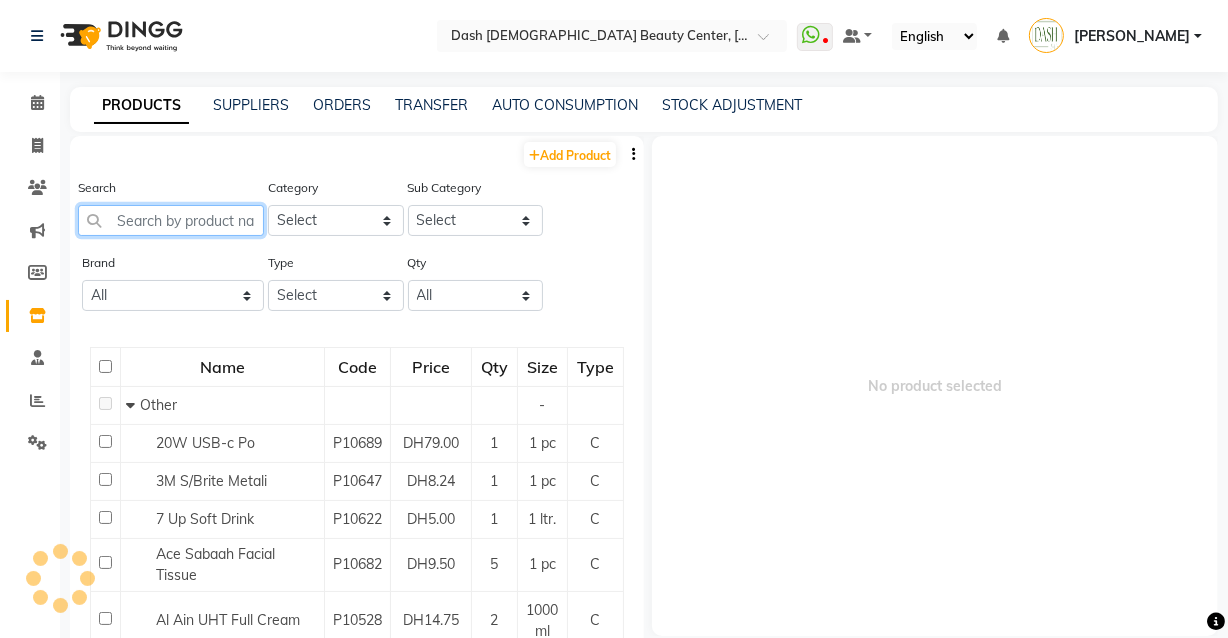 click 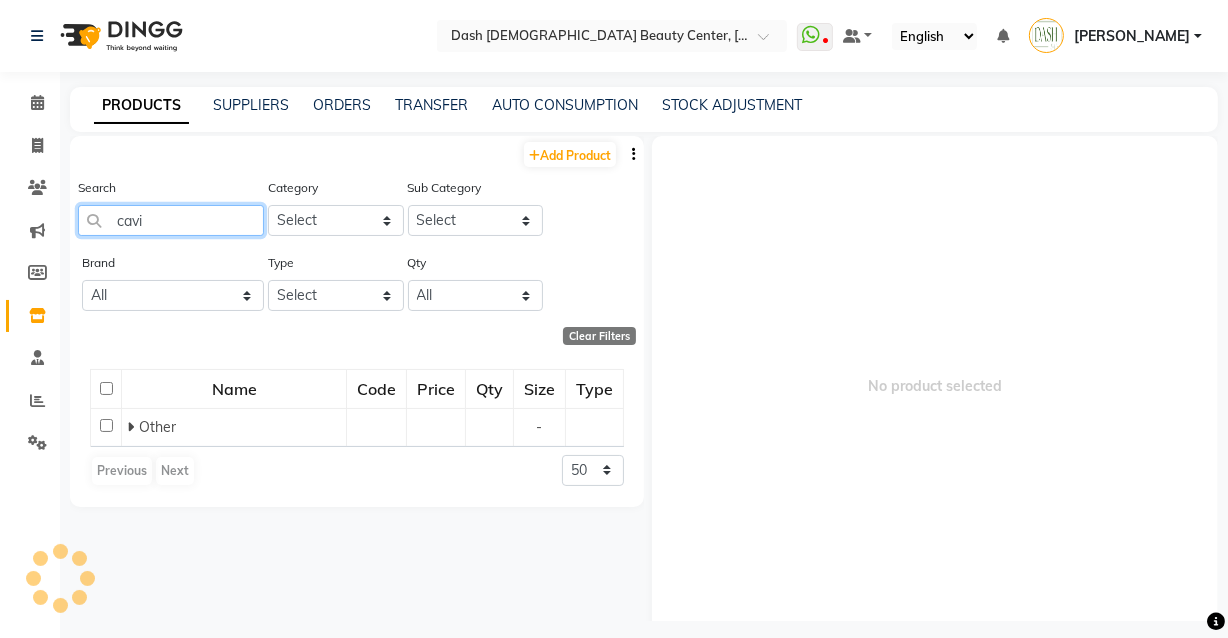 type on "cavi" 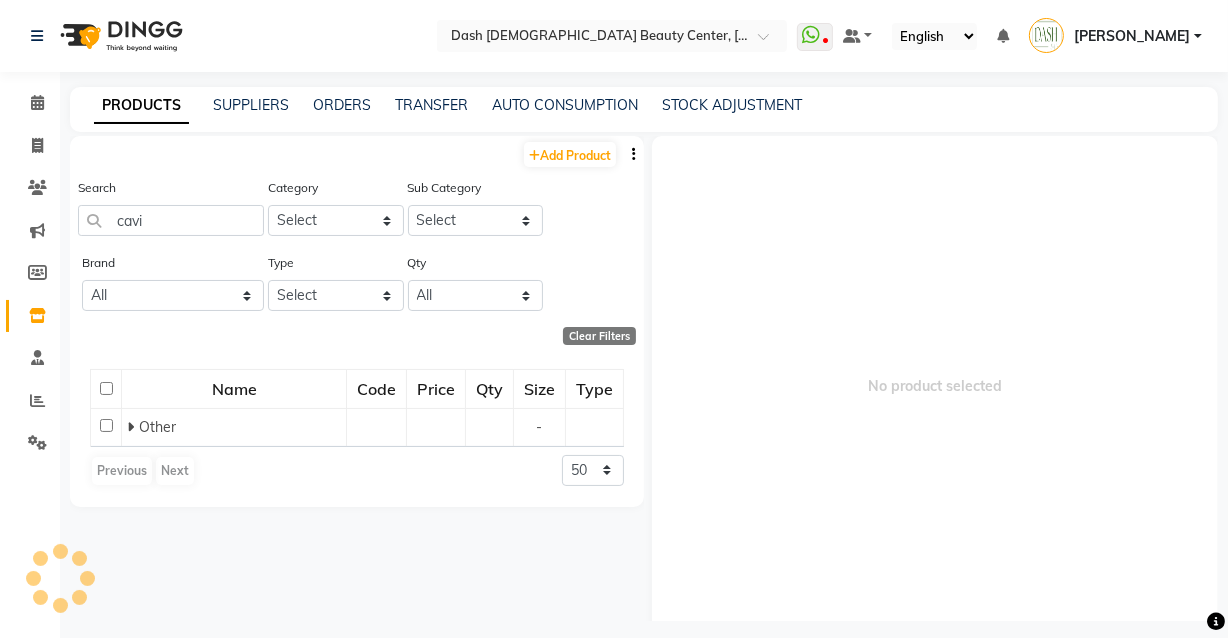 click on "Previous   Next" 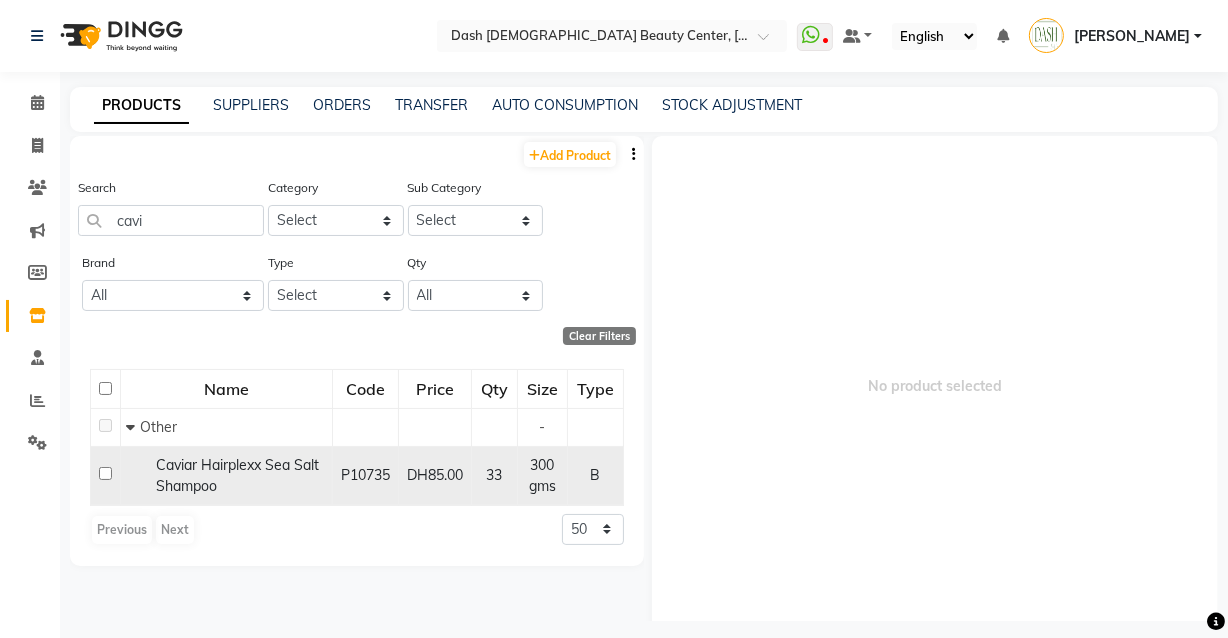 click 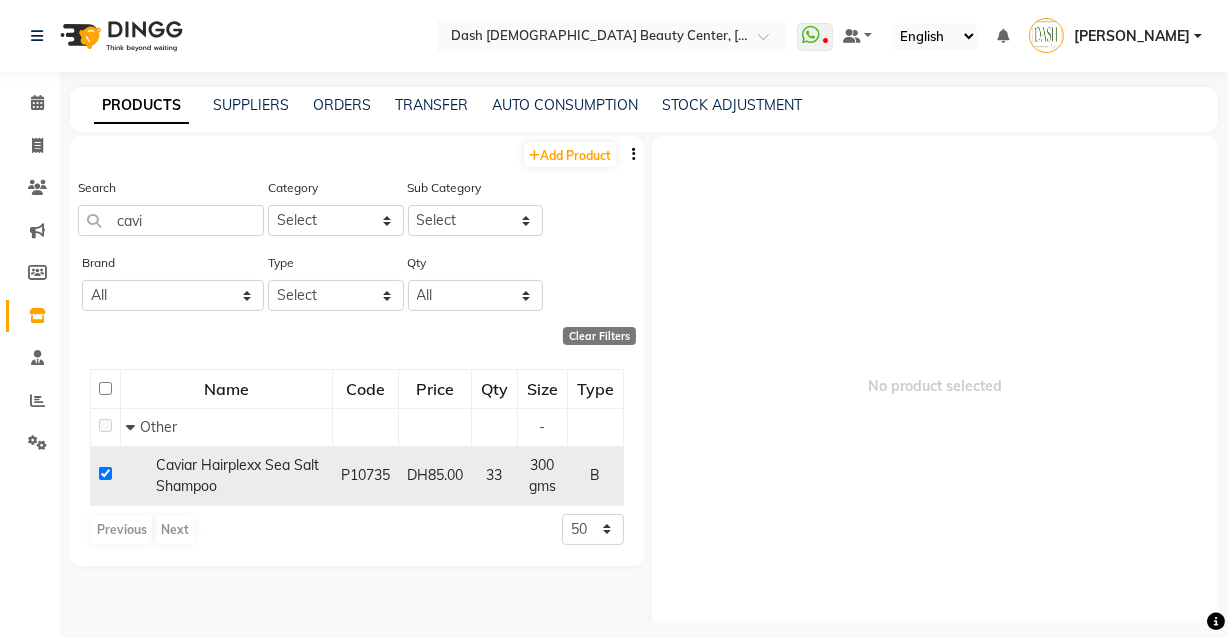 checkbox on "true" 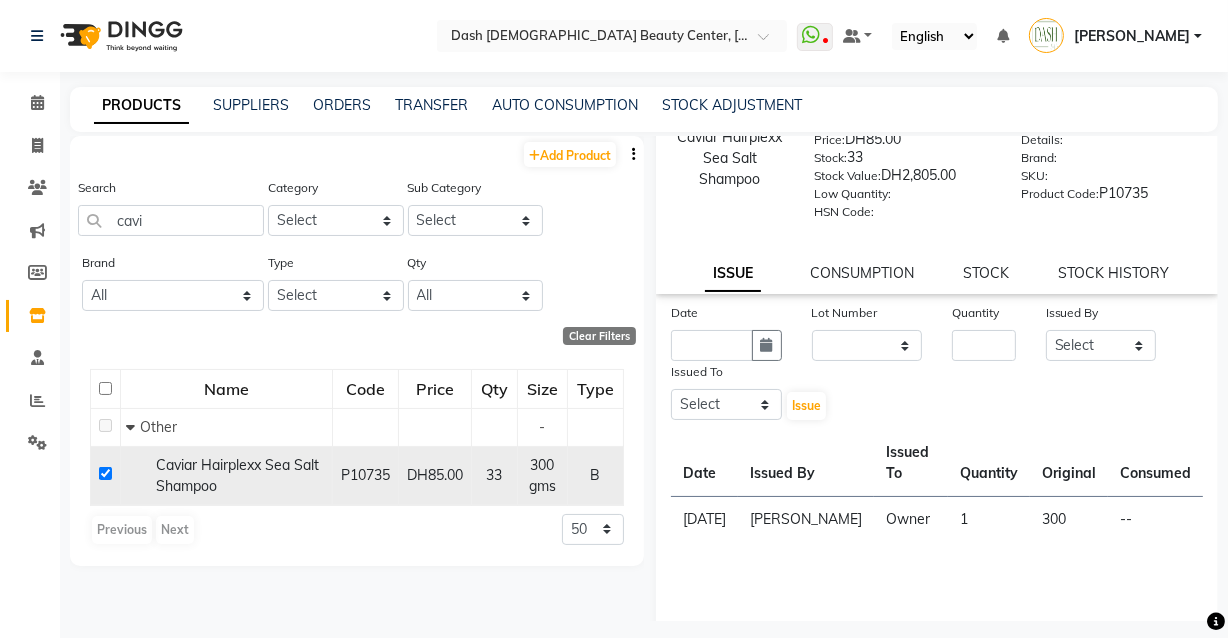 scroll, scrollTop: 0, scrollLeft: 0, axis: both 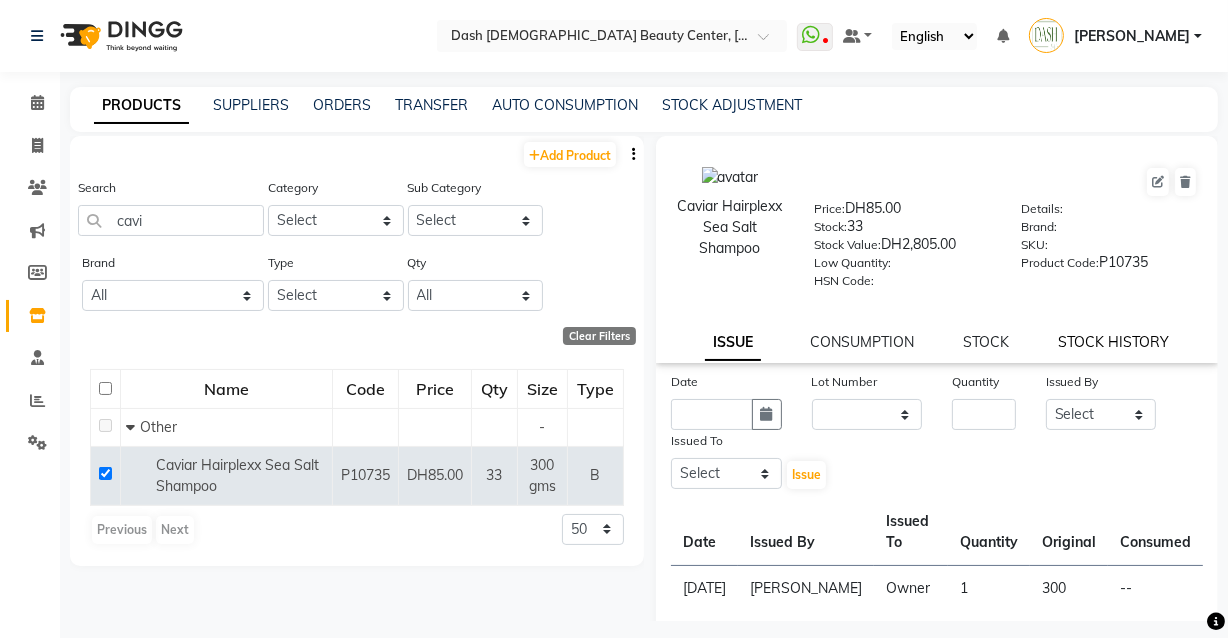 click on "STOCK HISTORY" 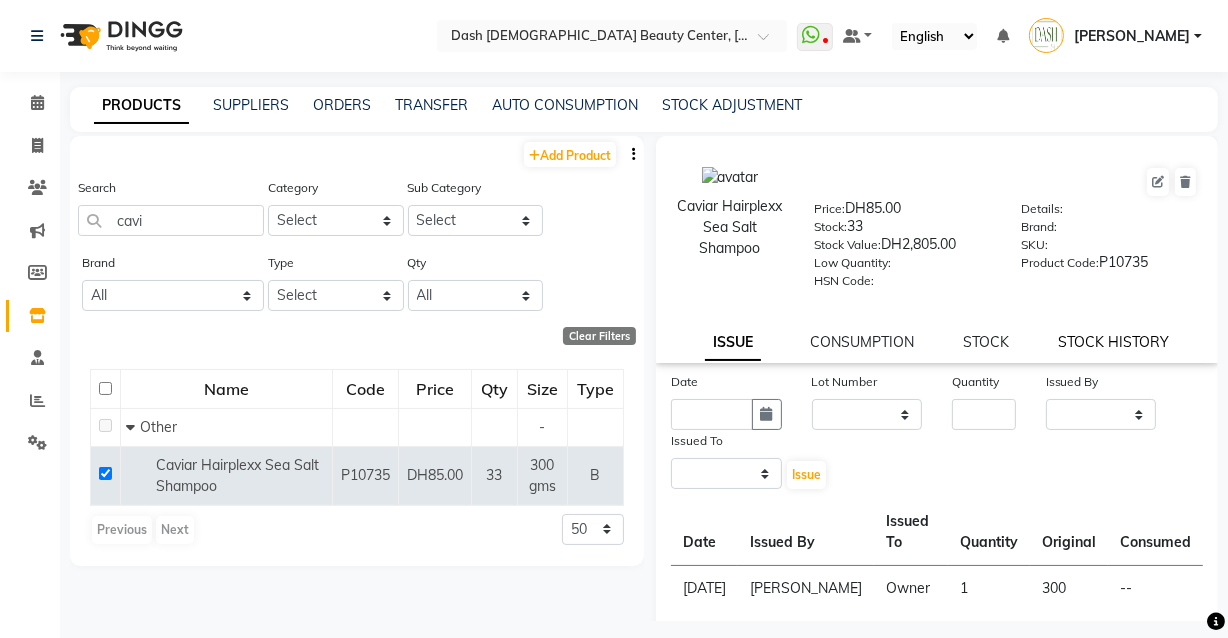 select on "all" 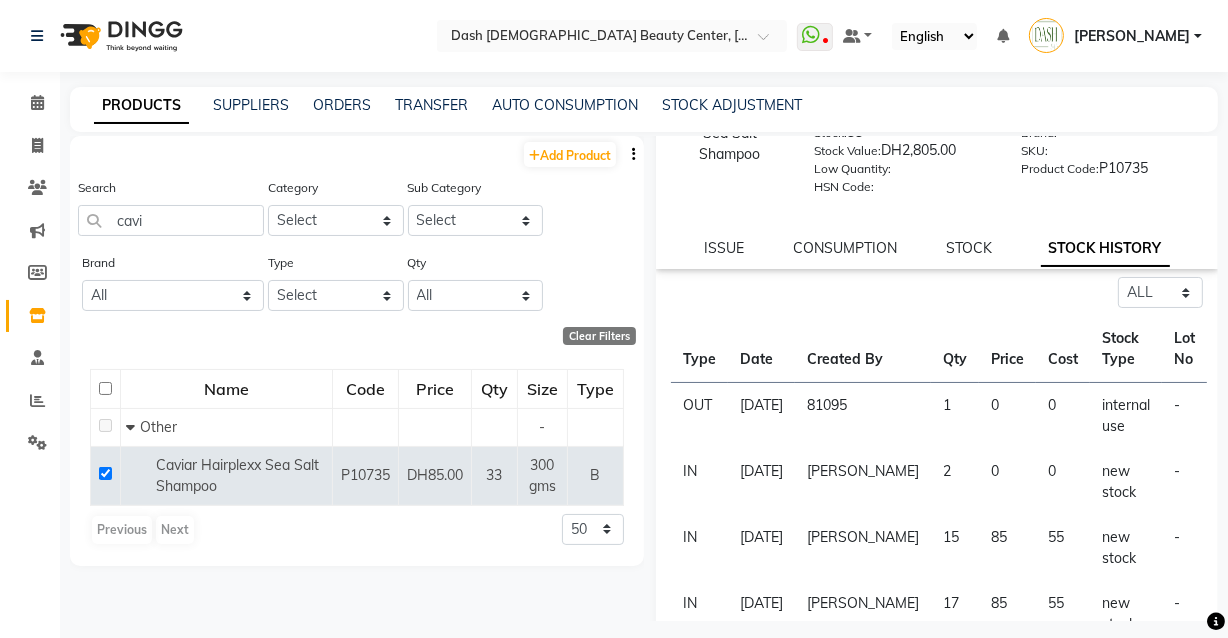 scroll, scrollTop: 152, scrollLeft: 0, axis: vertical 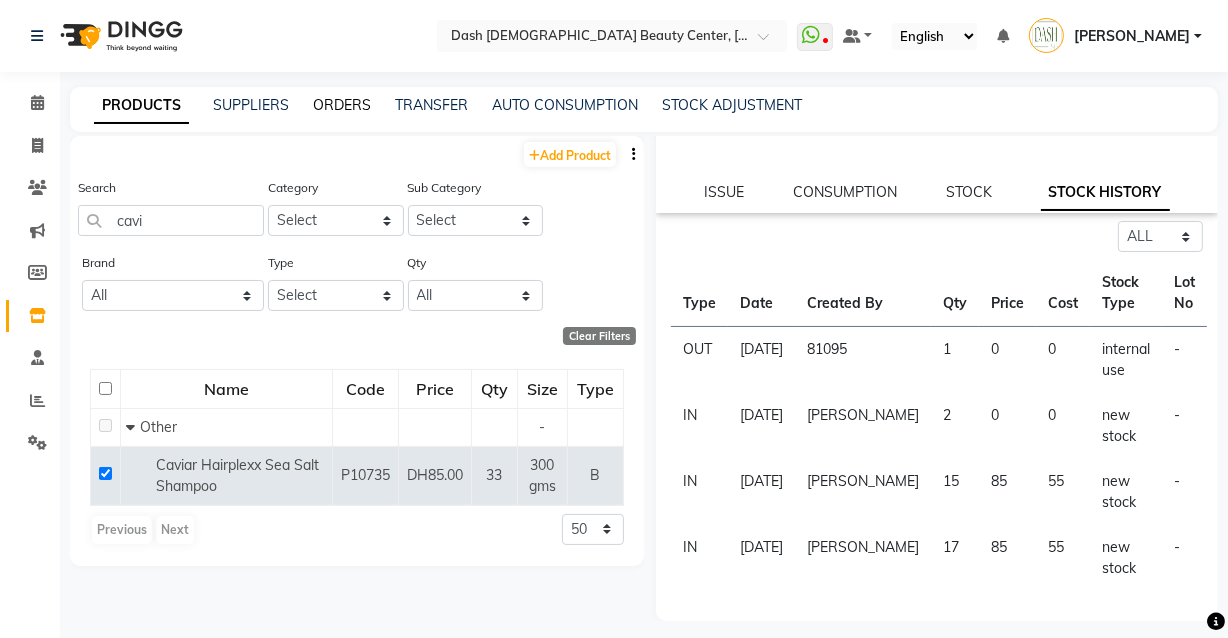 click on "ORDERS" 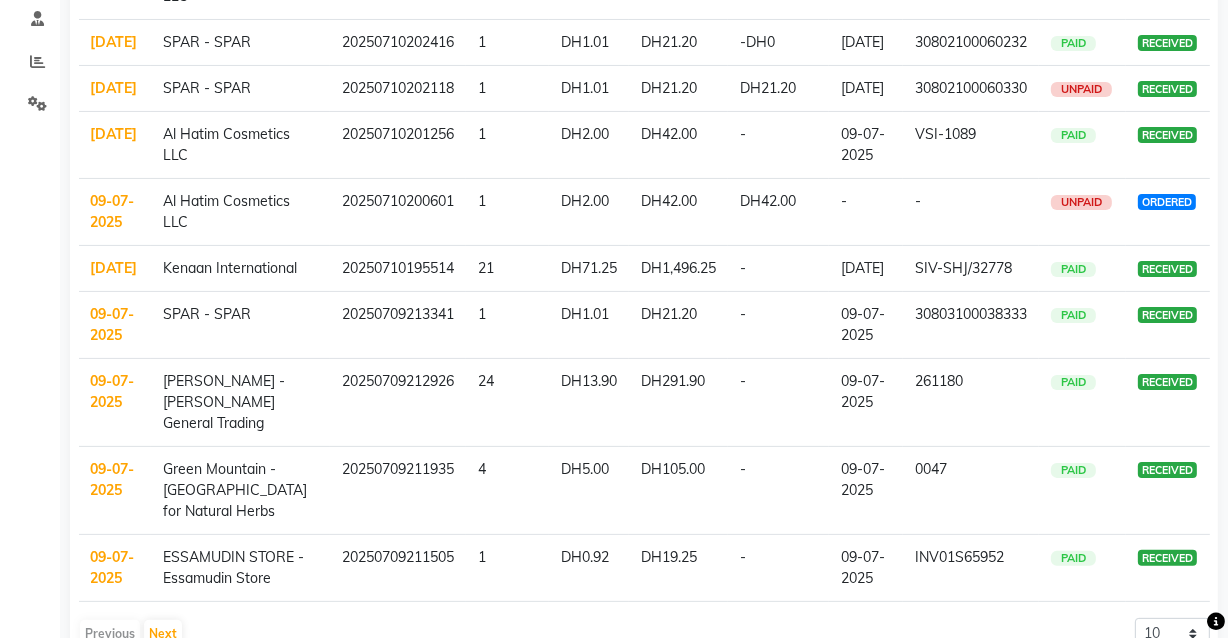 scroll, scrollTop: 340, scrollLeft: 0, axis: vertical 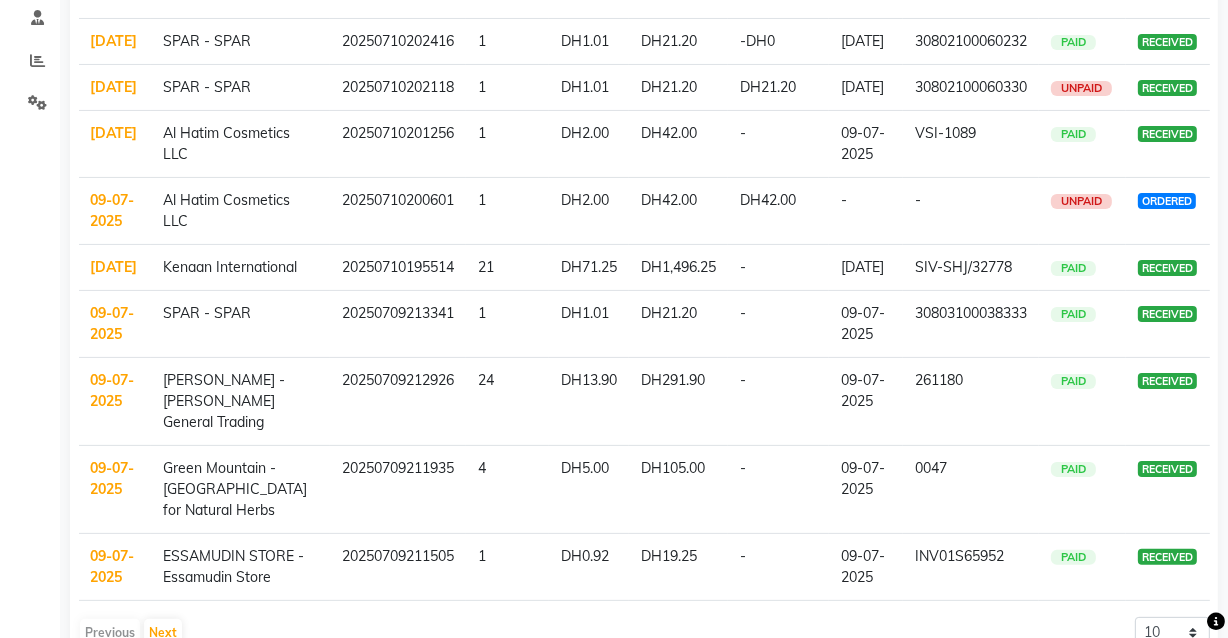 click on "PAID" 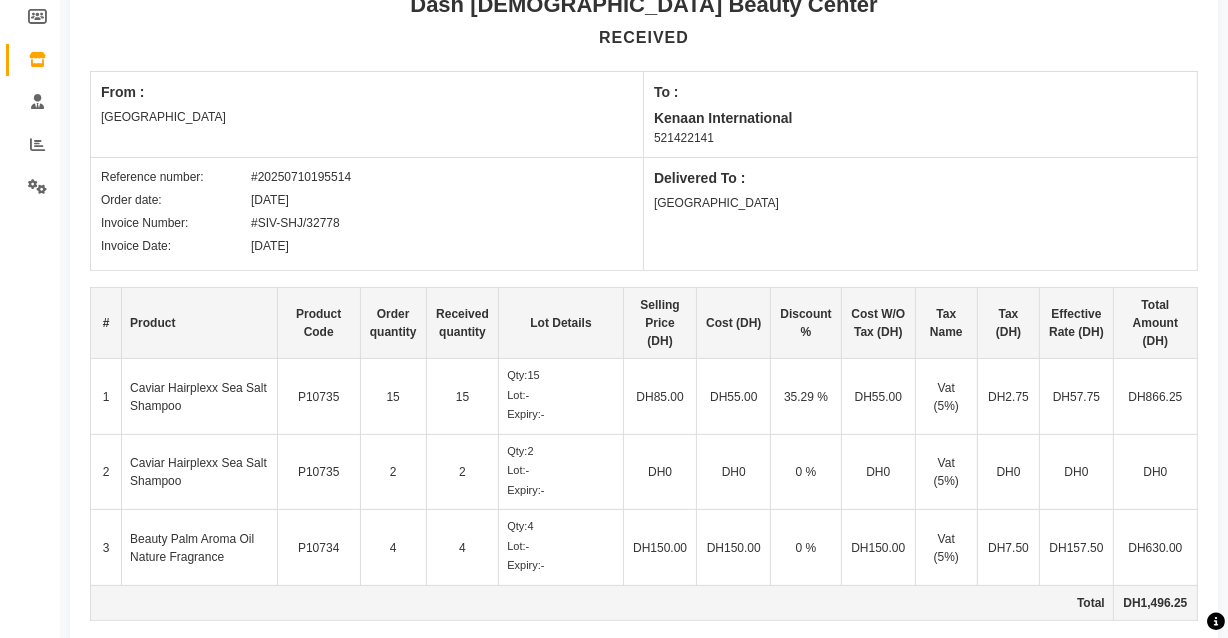 scroll, scrollTop: 0, scrollLeft: 0, axis: both 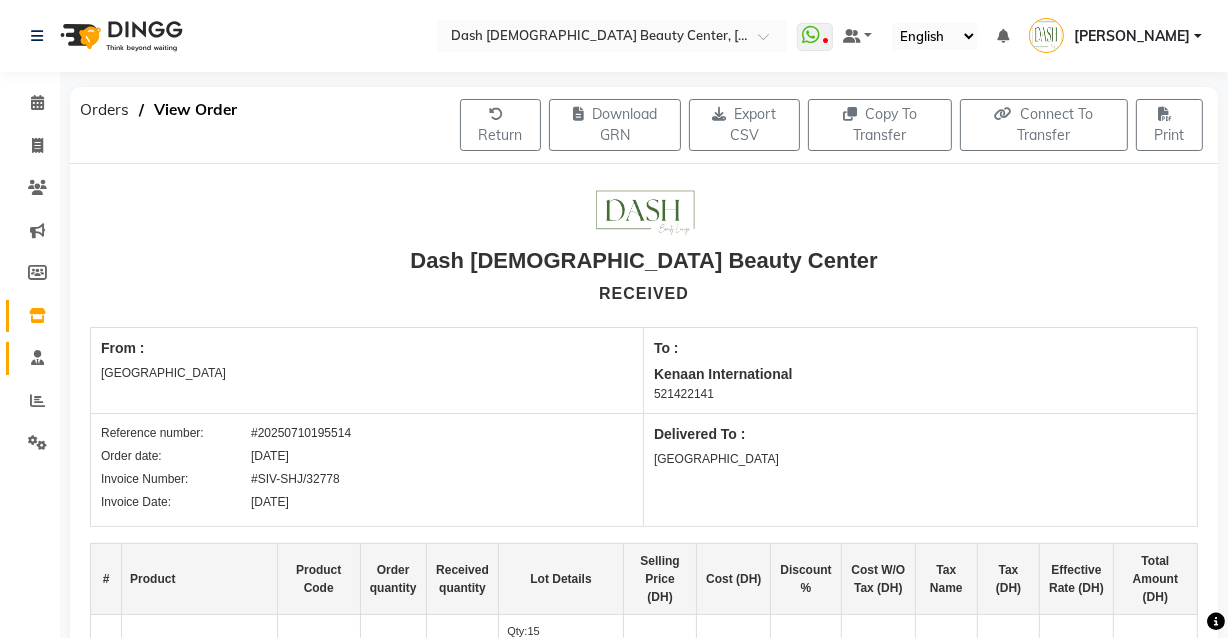 click 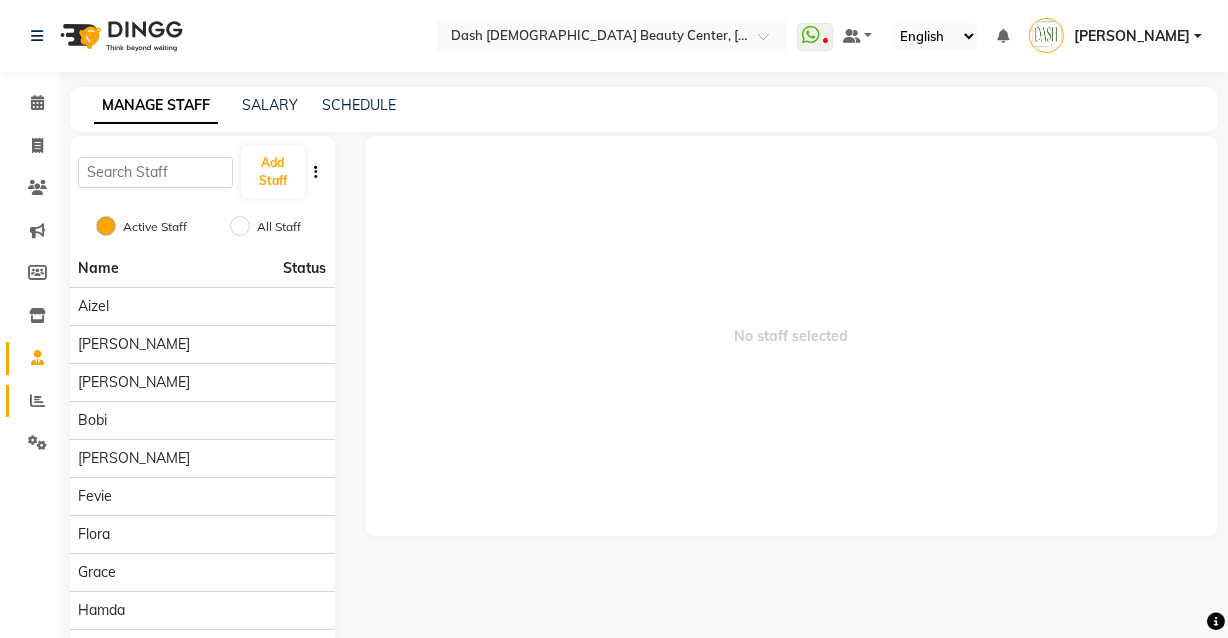click 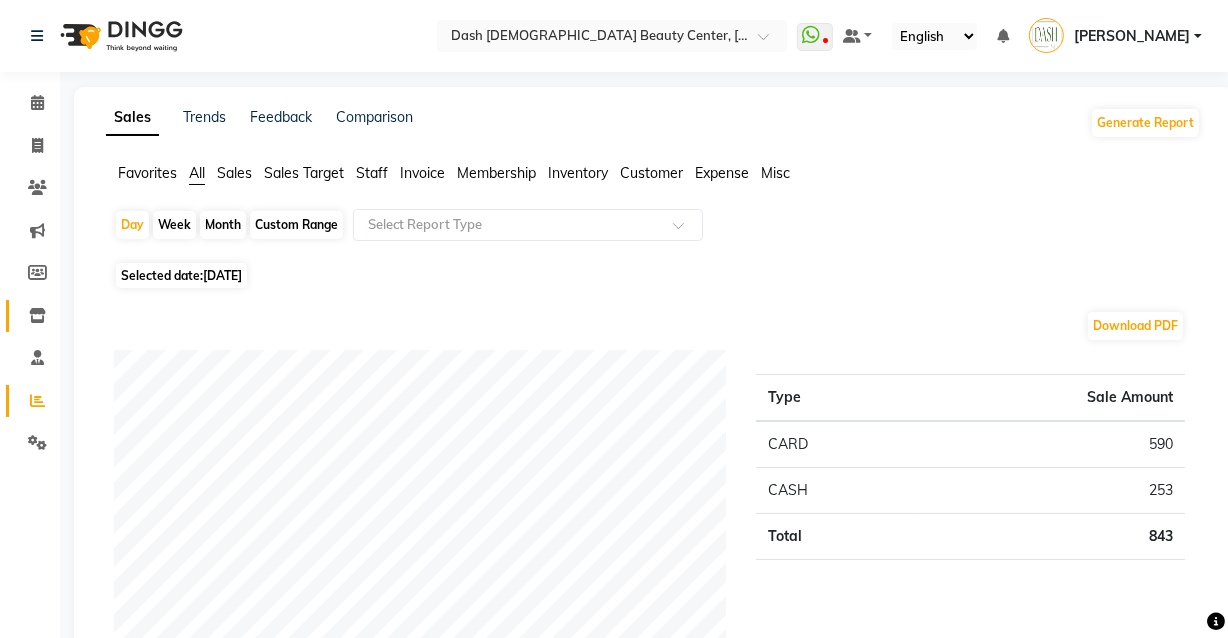 click 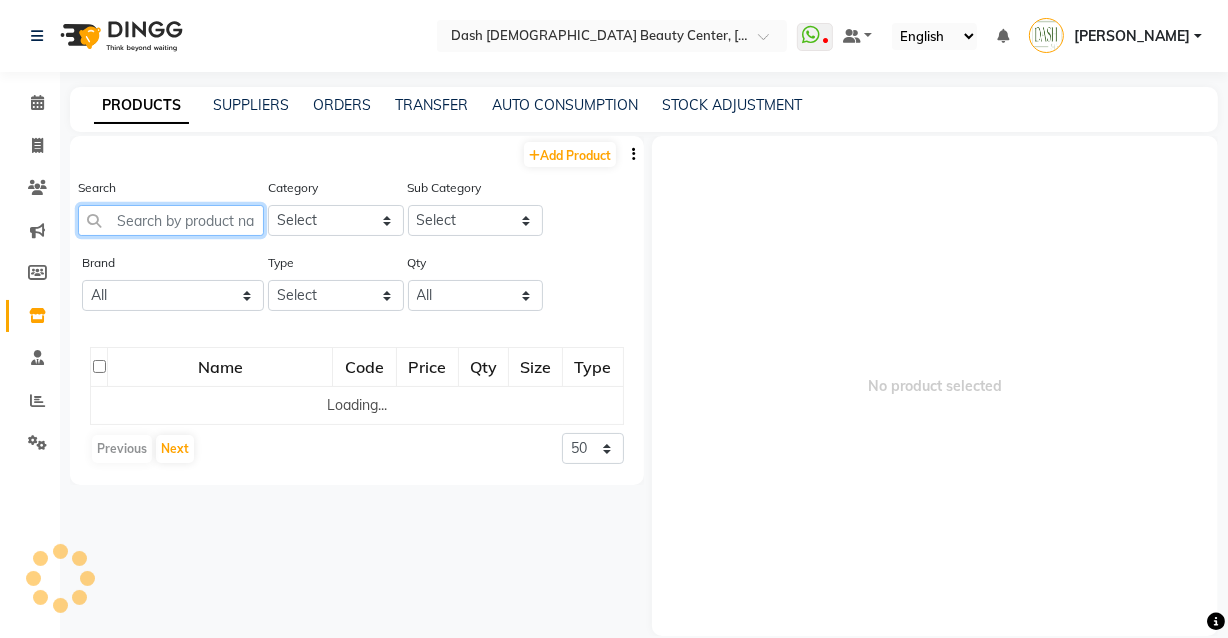 click 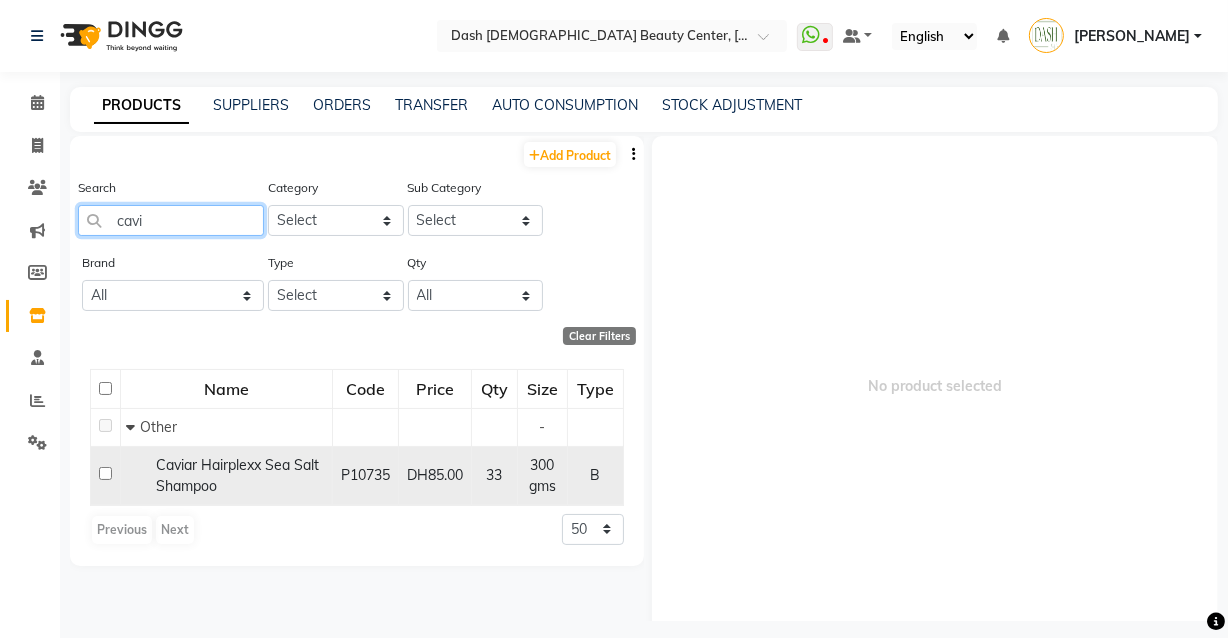 type on "cavi" 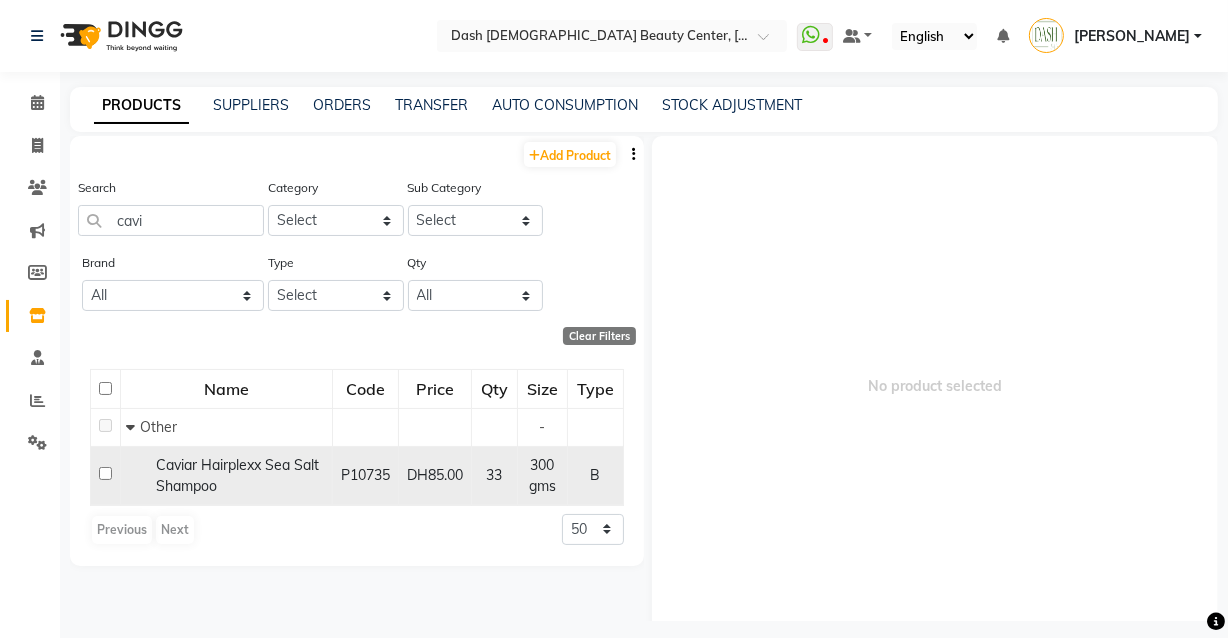 click 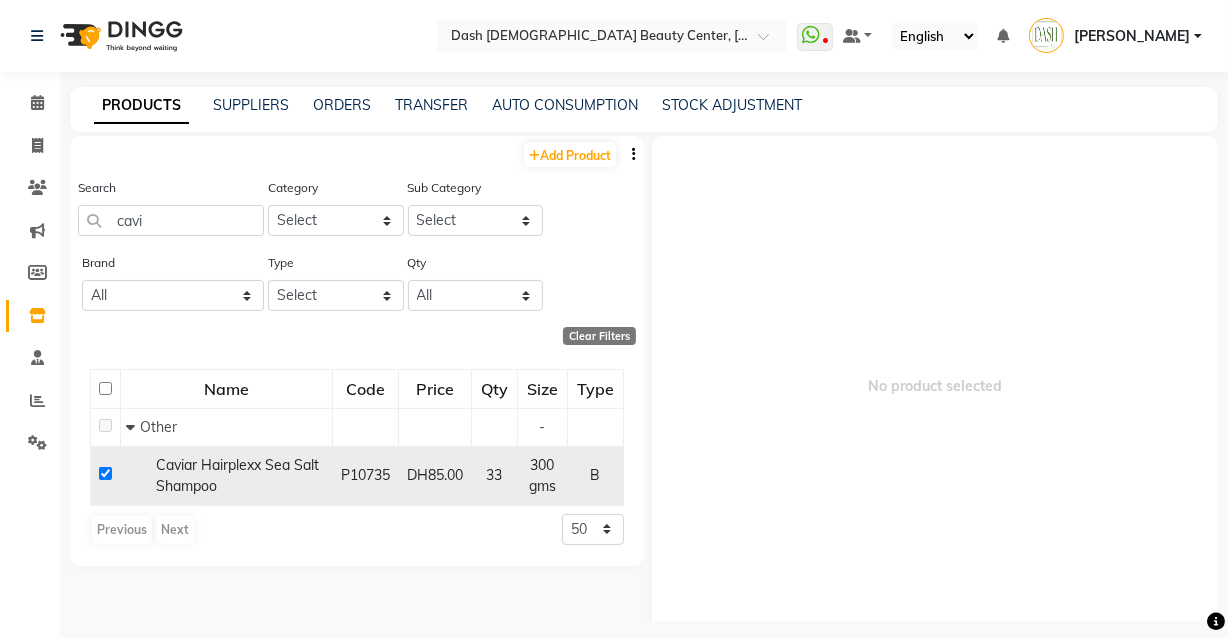 checkbox on "true" 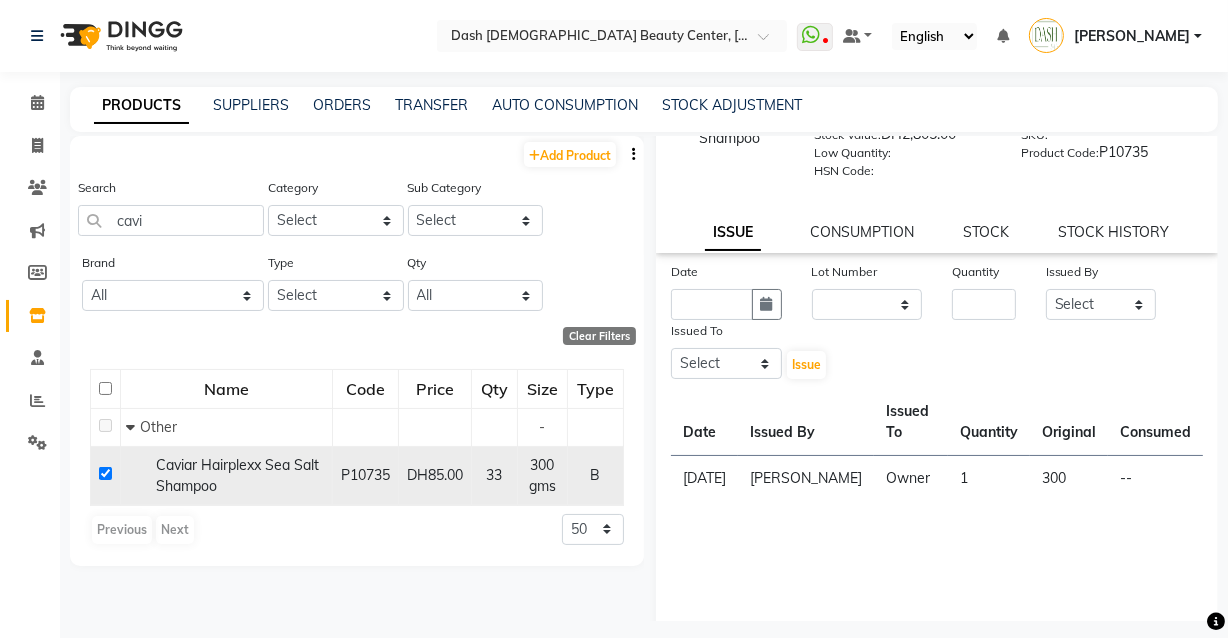 scroll, scrollTop: 152, scrollLeft: 0, axis: vertical 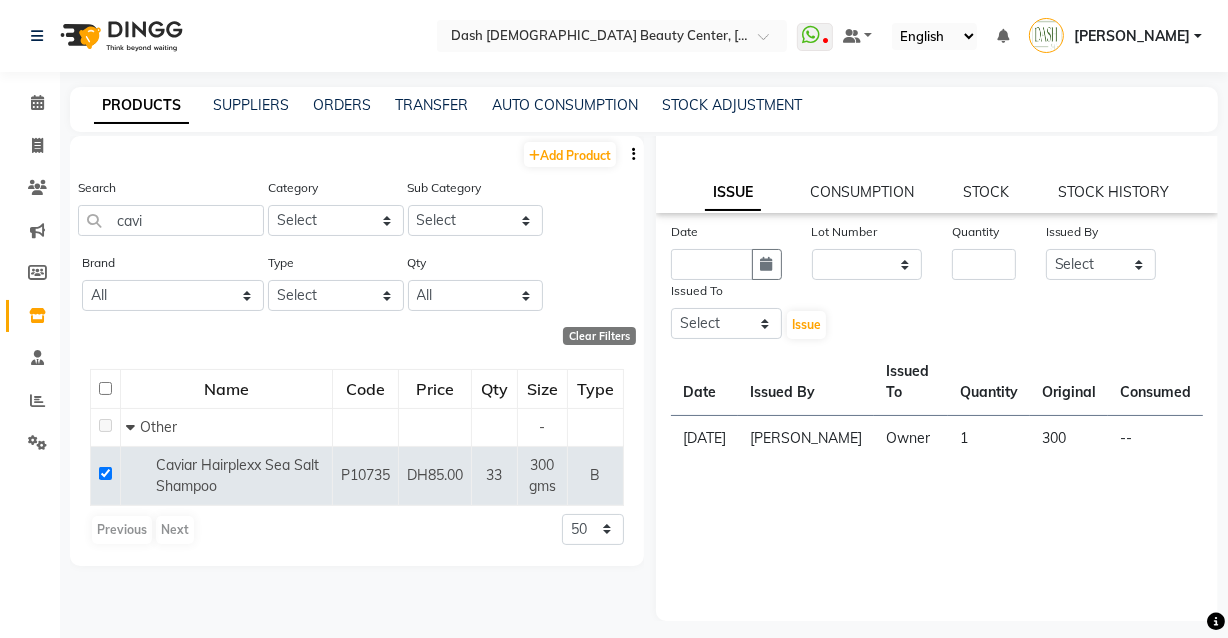click on "Consumed" 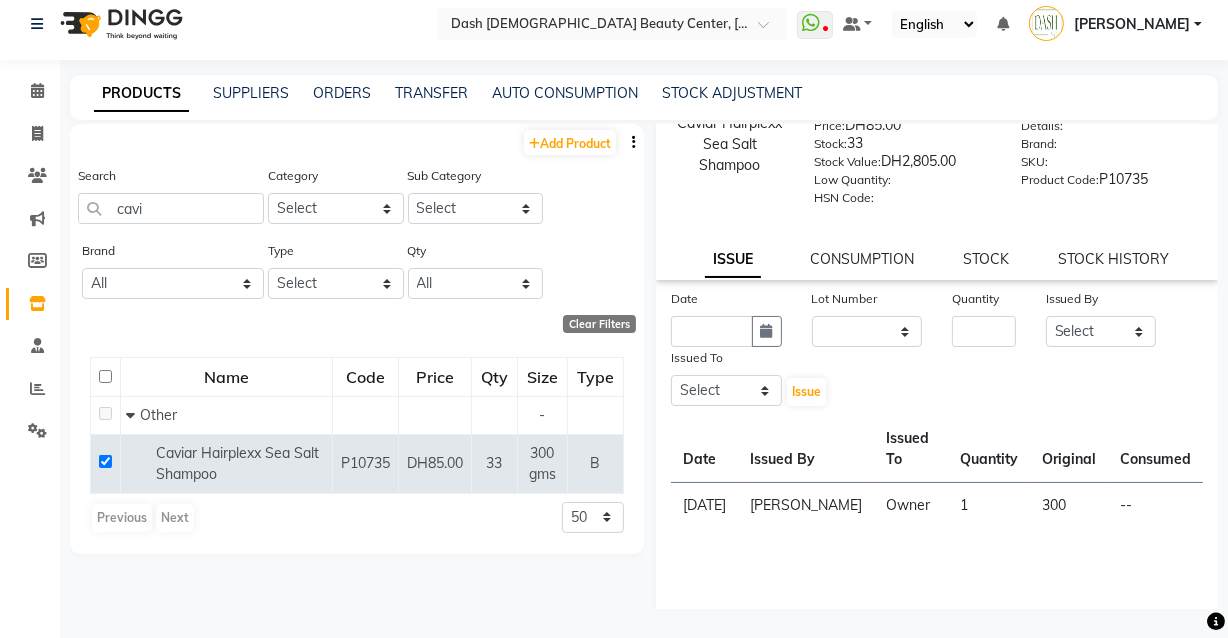 scroll, scrollTop: 51, scrollLeft: 0, axis: vertical 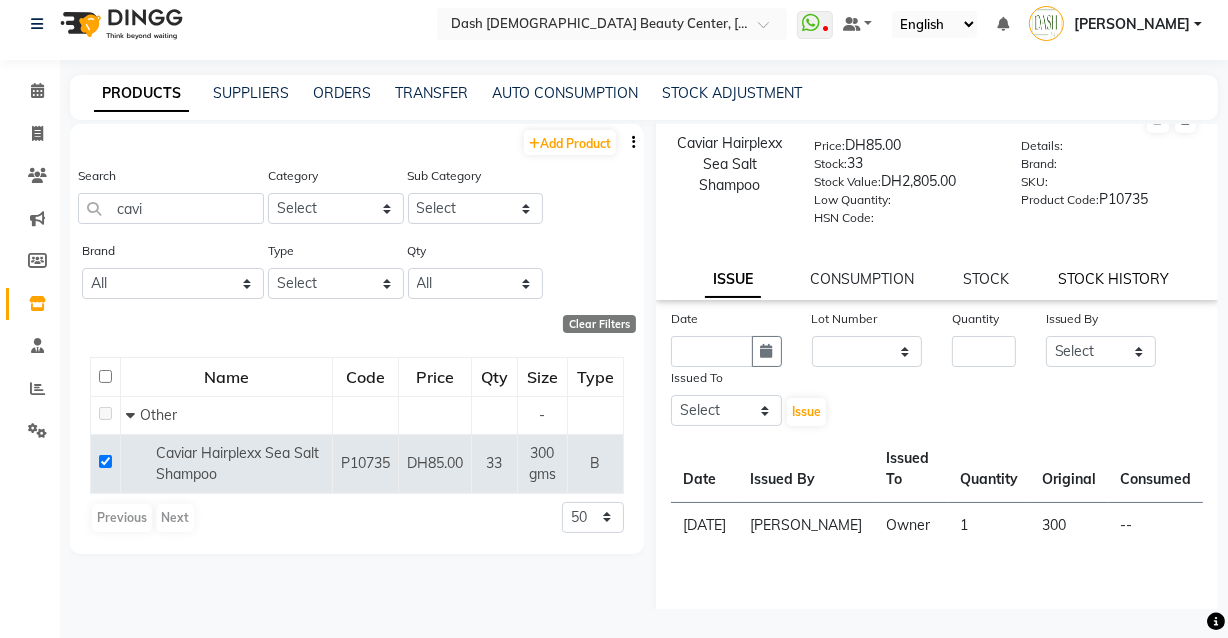 click on "STOCK HISTORY" 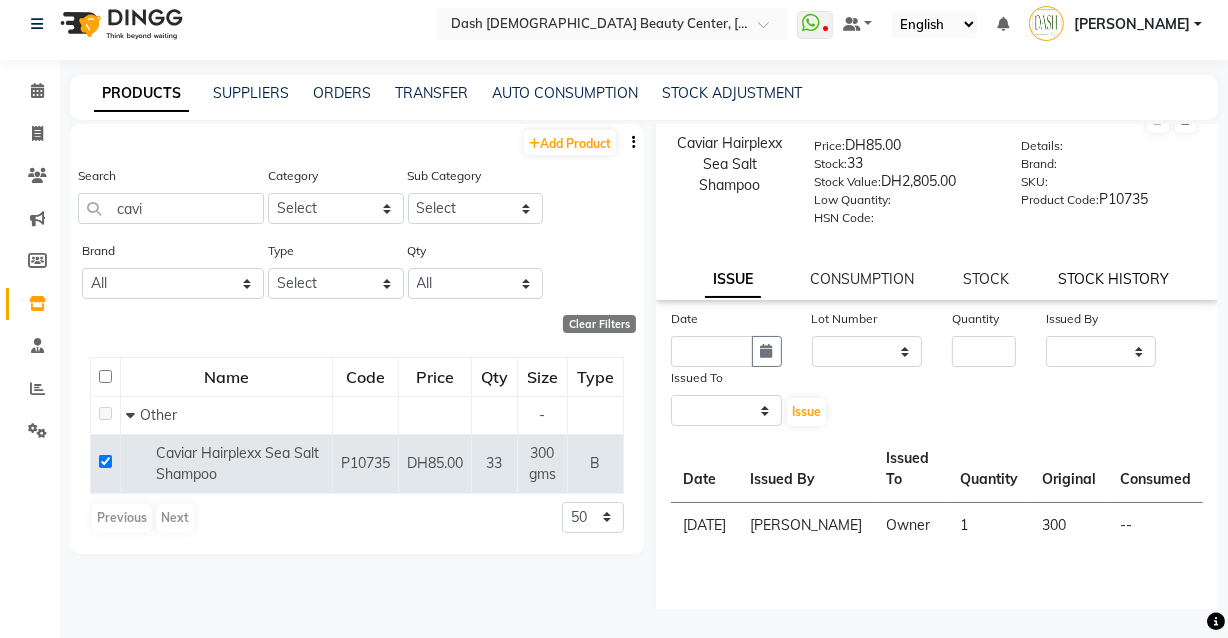 select on "all" 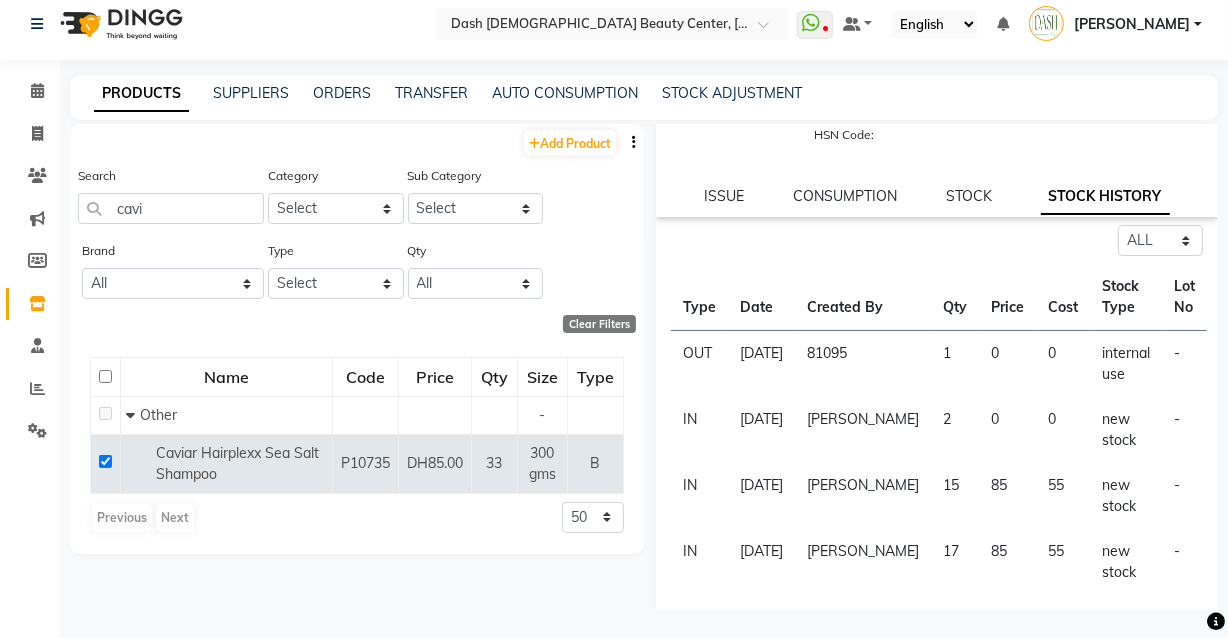 scroll, scrollTop: 152, scrollLeft: 0, axis: vertical 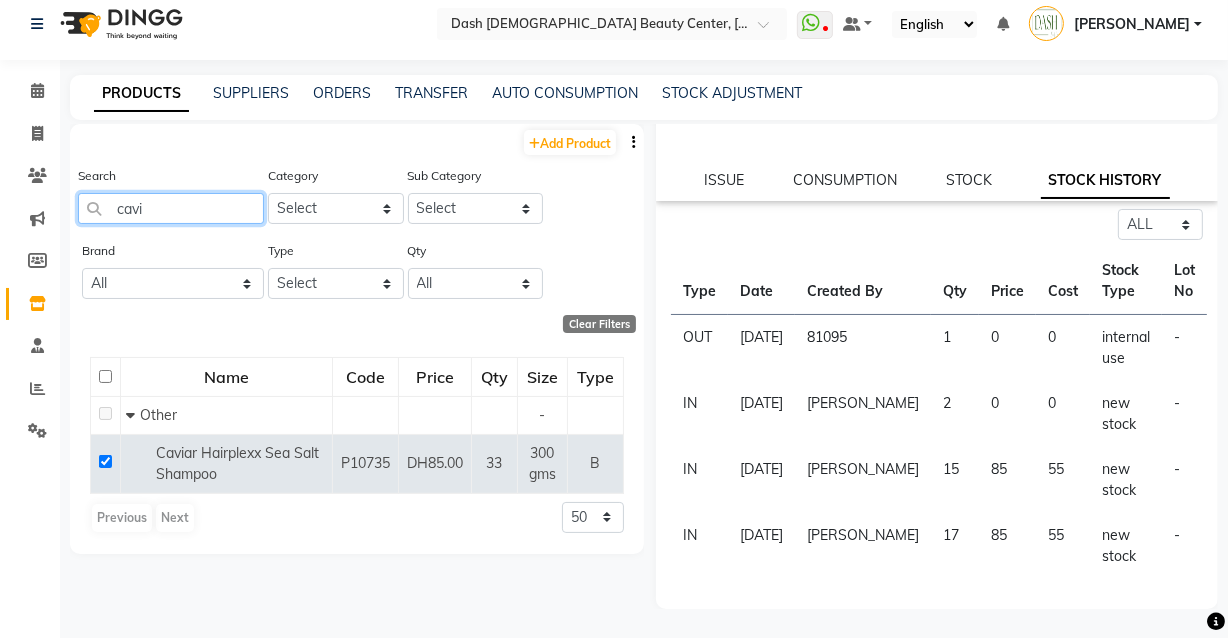 click on "cavi" 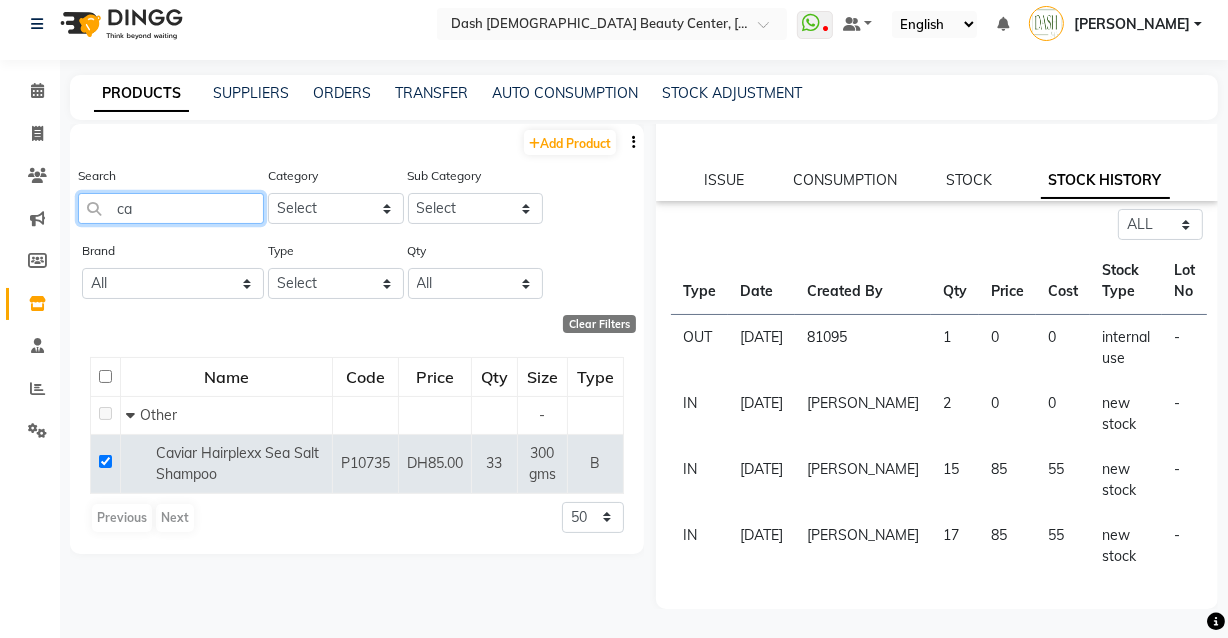 type on "c" 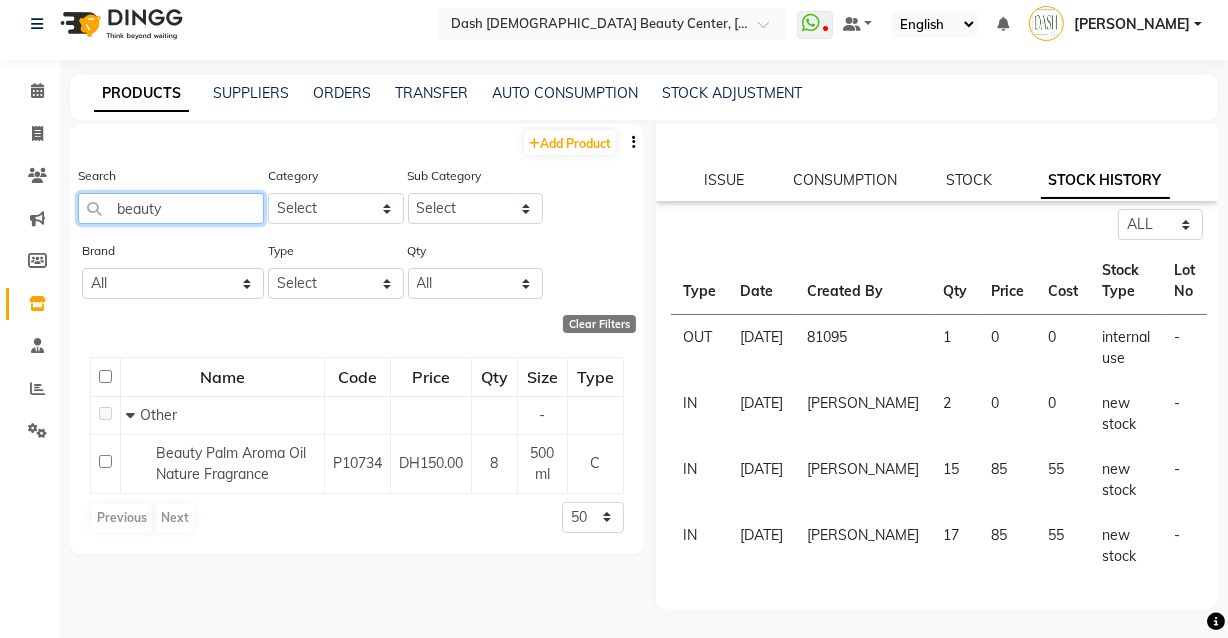 type on "beauty" 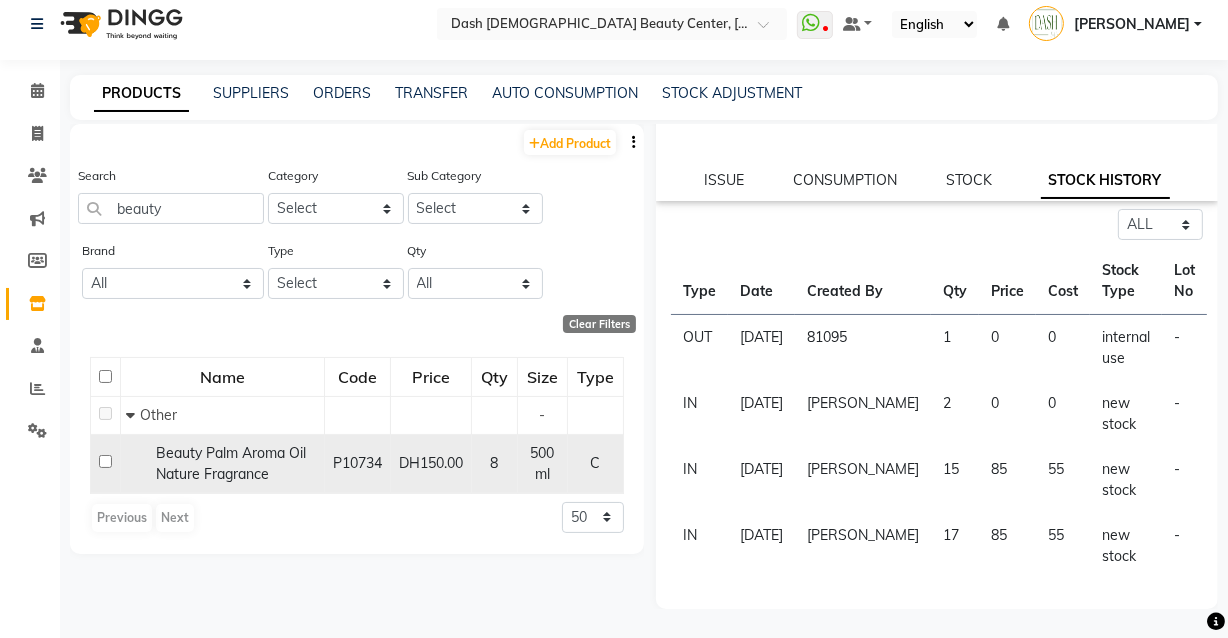 click on "Beauty Palm Aroma Oil Nature Fragrance" 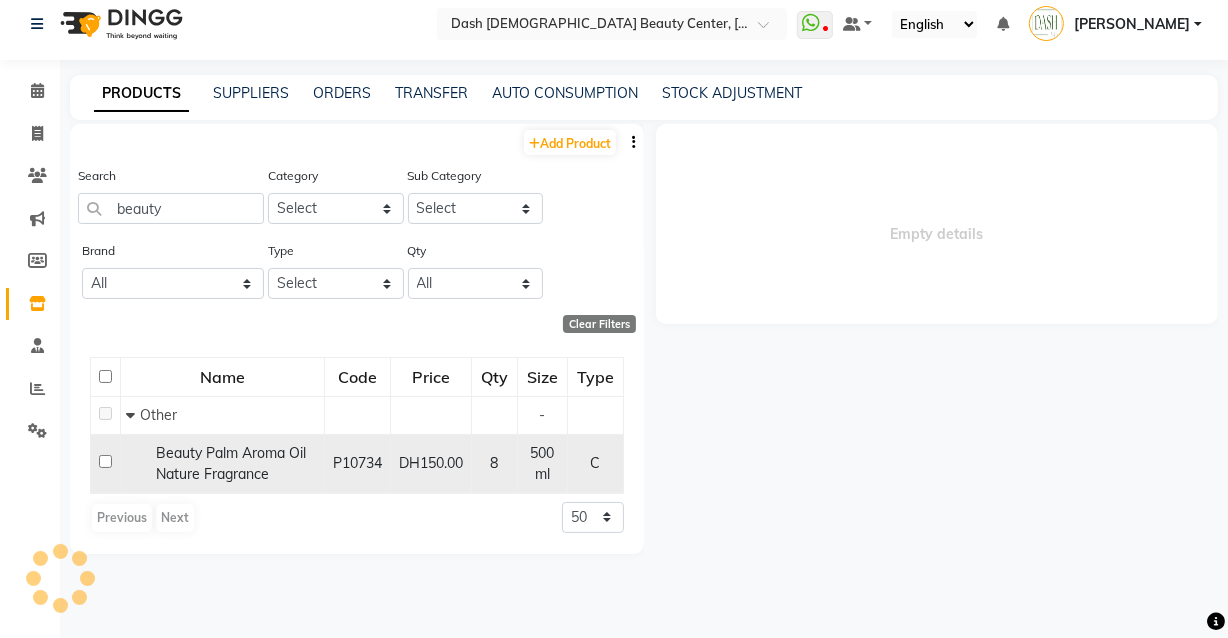 scroll, scrollTop: 0, scrollLeft: 0, axis: both 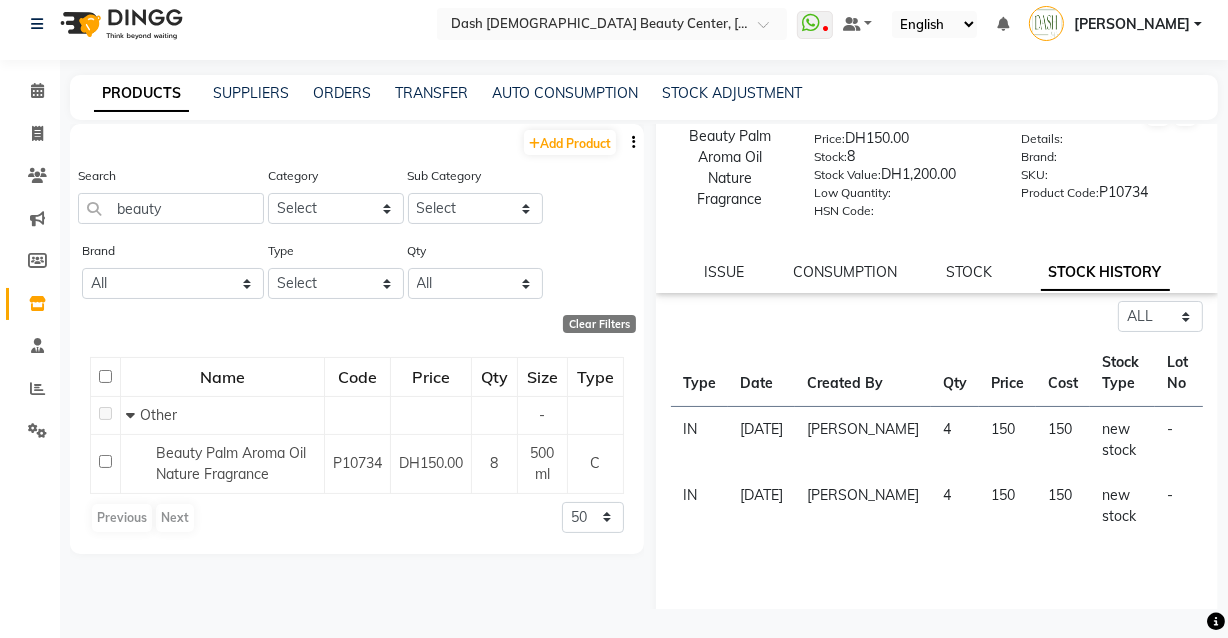 click on "new stock" 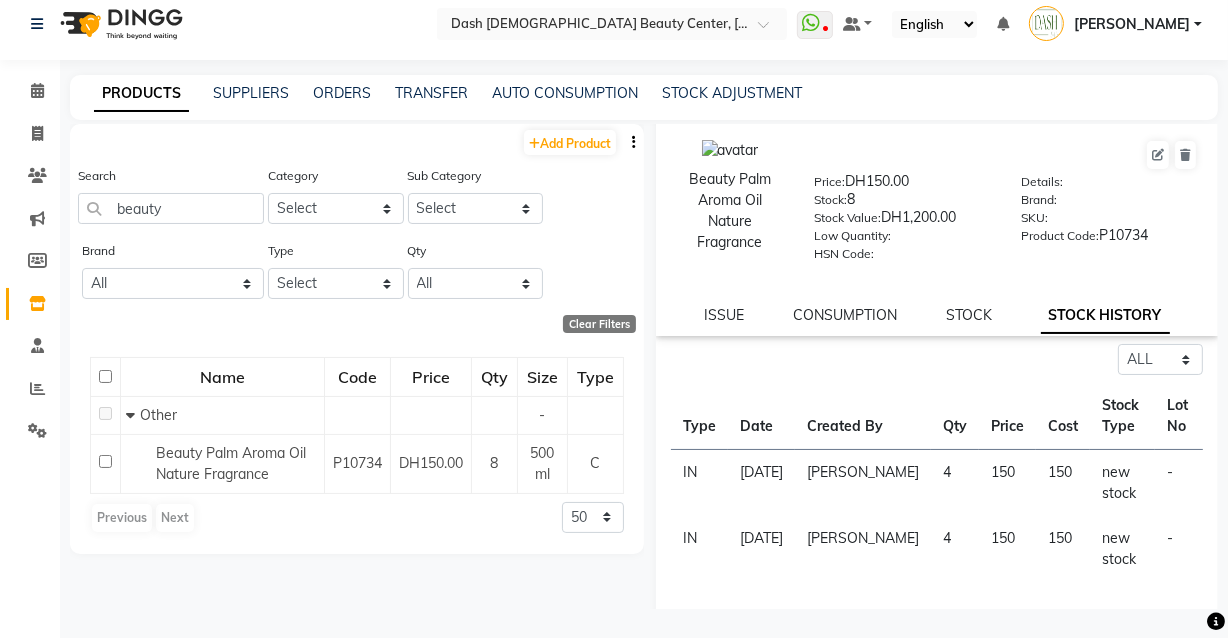 scroll, scrollTop: 0, scrollLeft: 0, axis: both 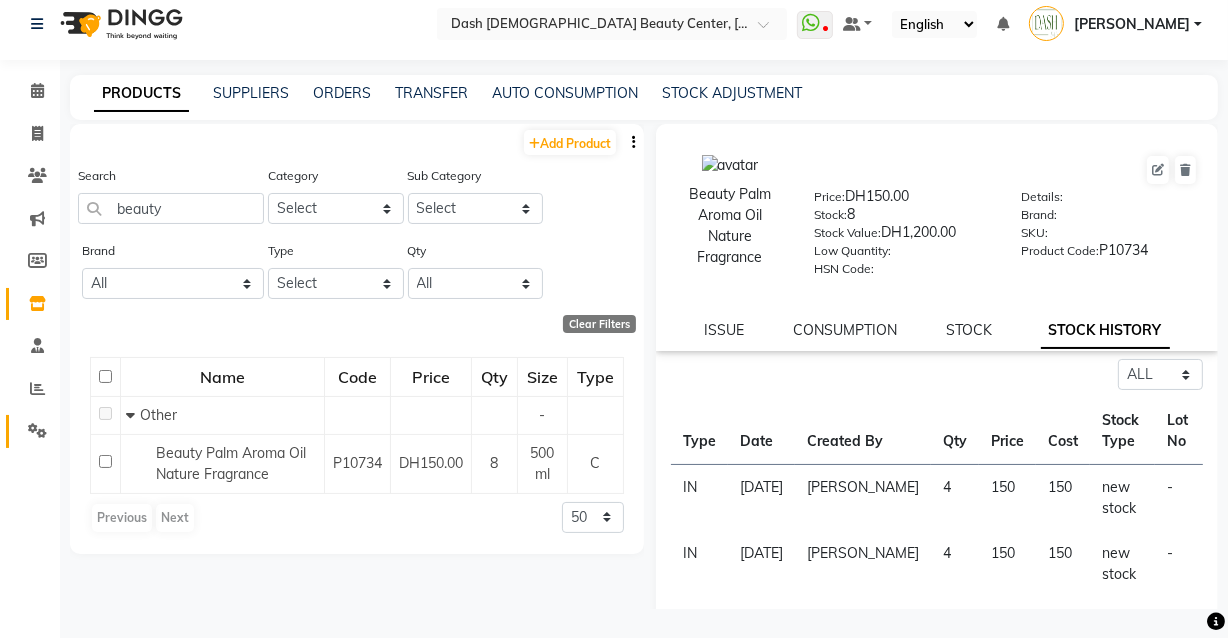 click on "Settings" 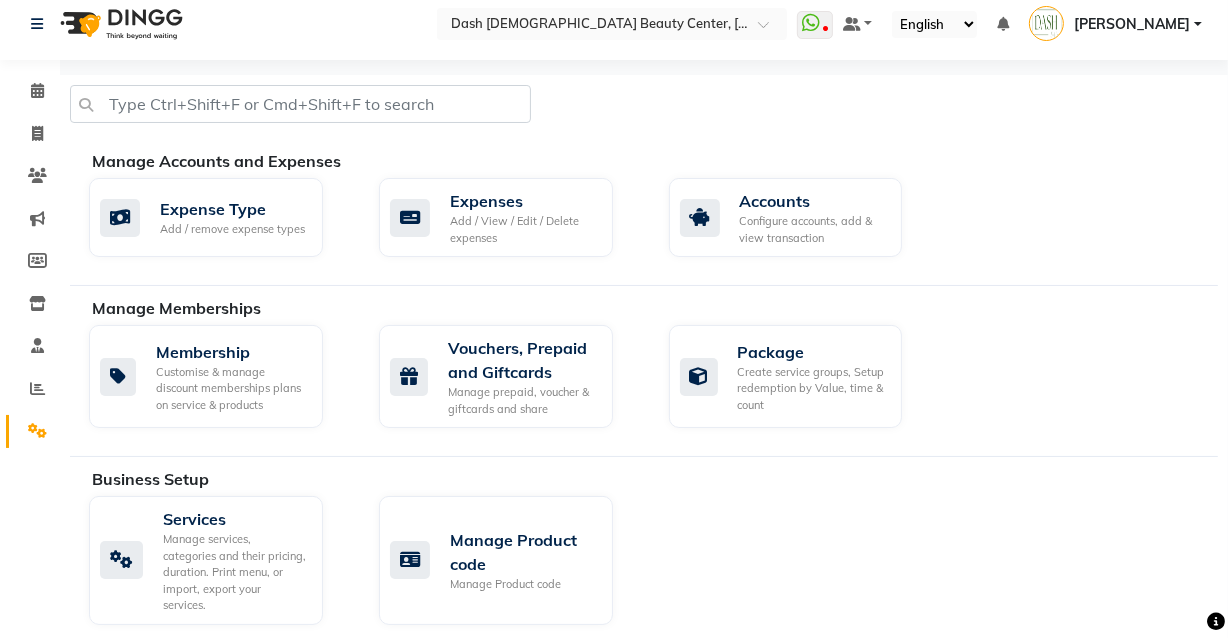 click on "[PERSON_NAME]" at bounding box center [1132, 24] 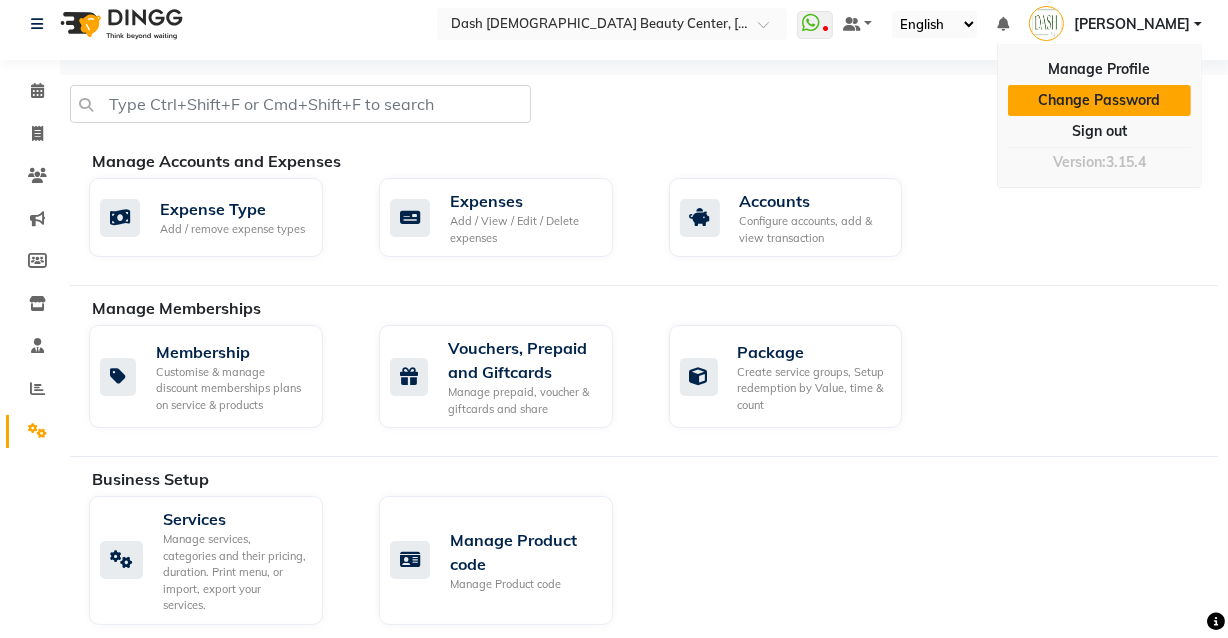 click on "Change Password" at bounding box center [1099, 100] 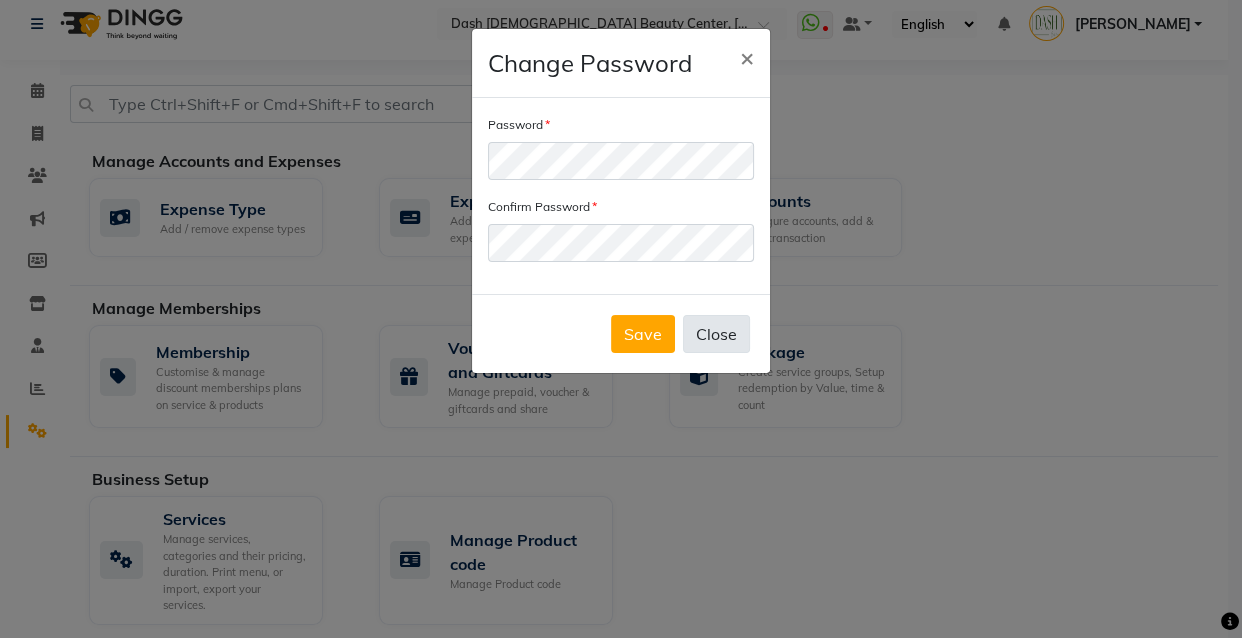 click on "Close" 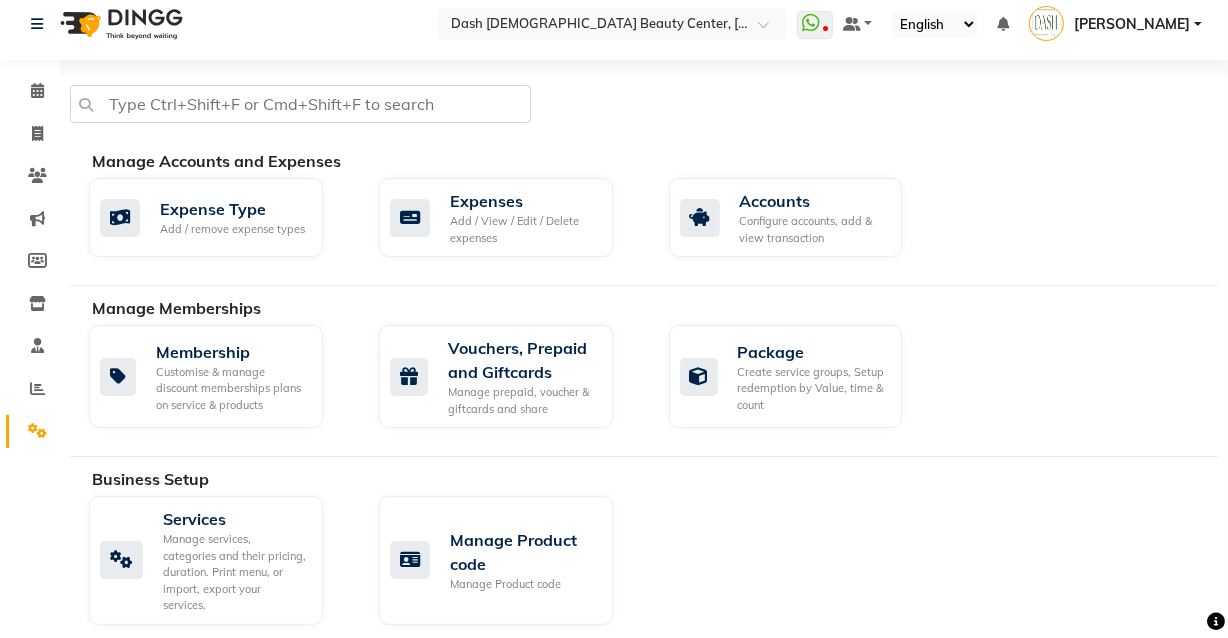 click on "[PERSON_NAME]" at bounding box center (1132, 24) 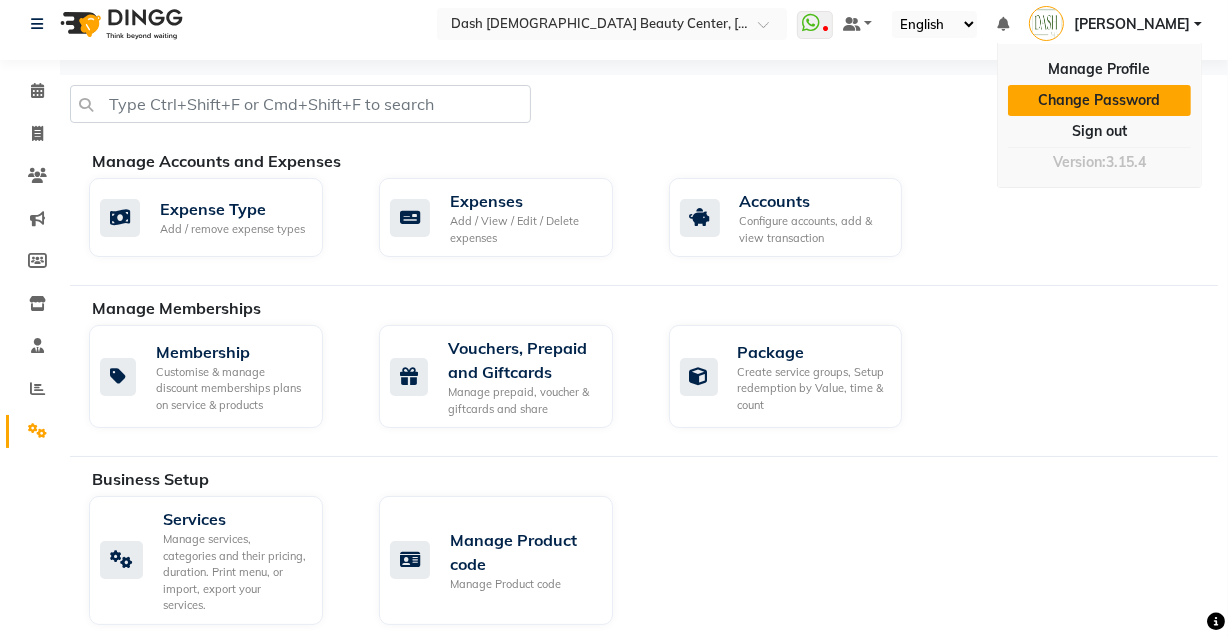 click on "Change Password" at bounding box center (1099, 100) 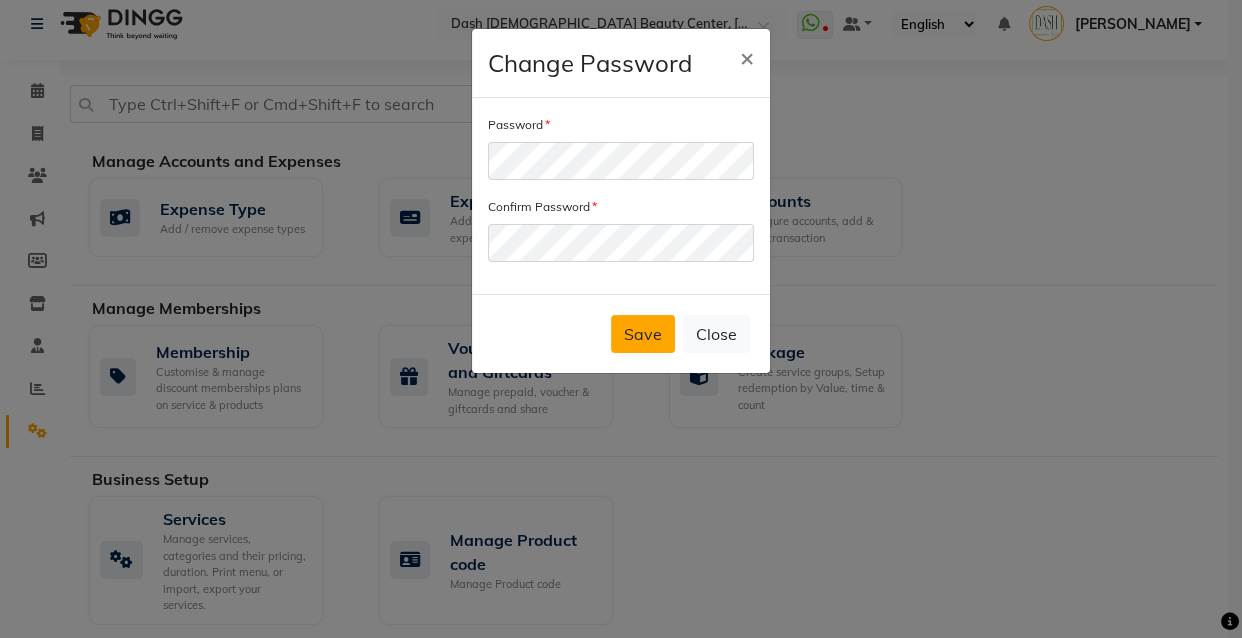 click on "Save" 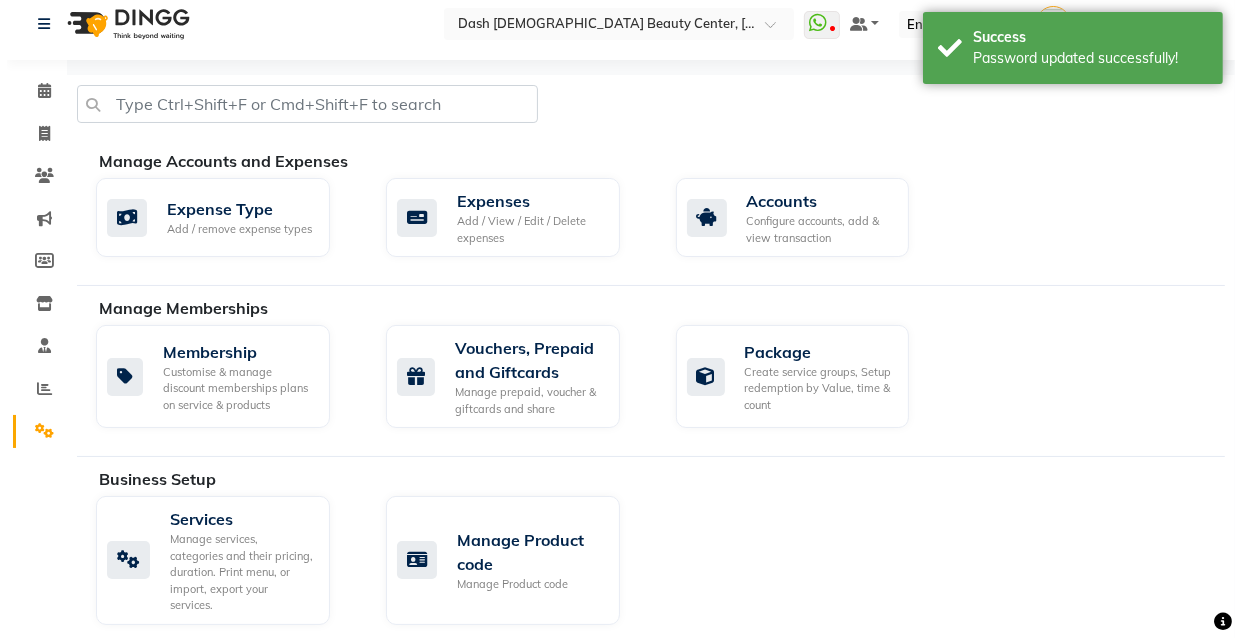 scroll, scrollTop: 0, scrollLeft: 0, axis: both 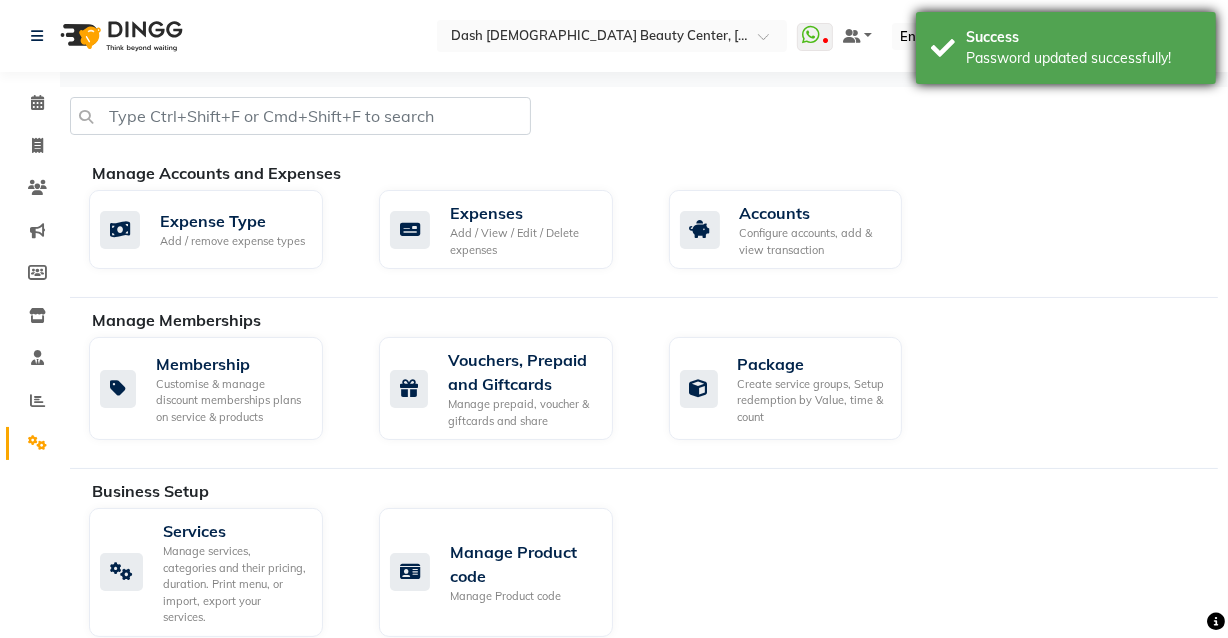 click on "Password updated successfully!" at bounding box center (1083, 58) 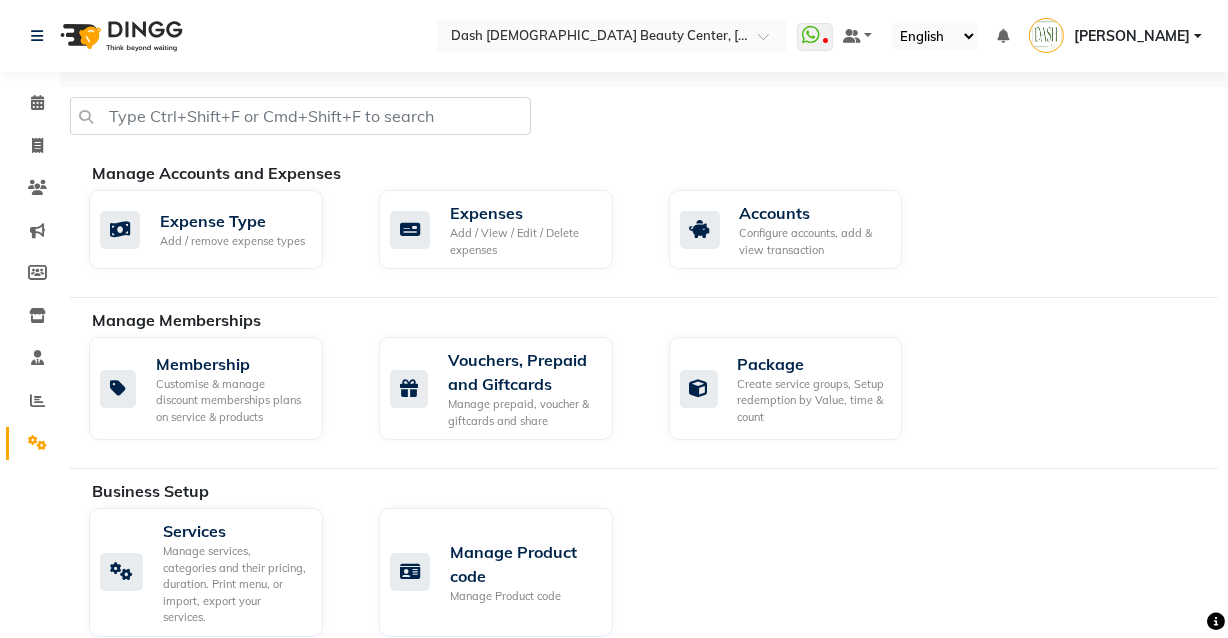 click on "[PERSON_NAME]" at bounding box center (1115, 36) 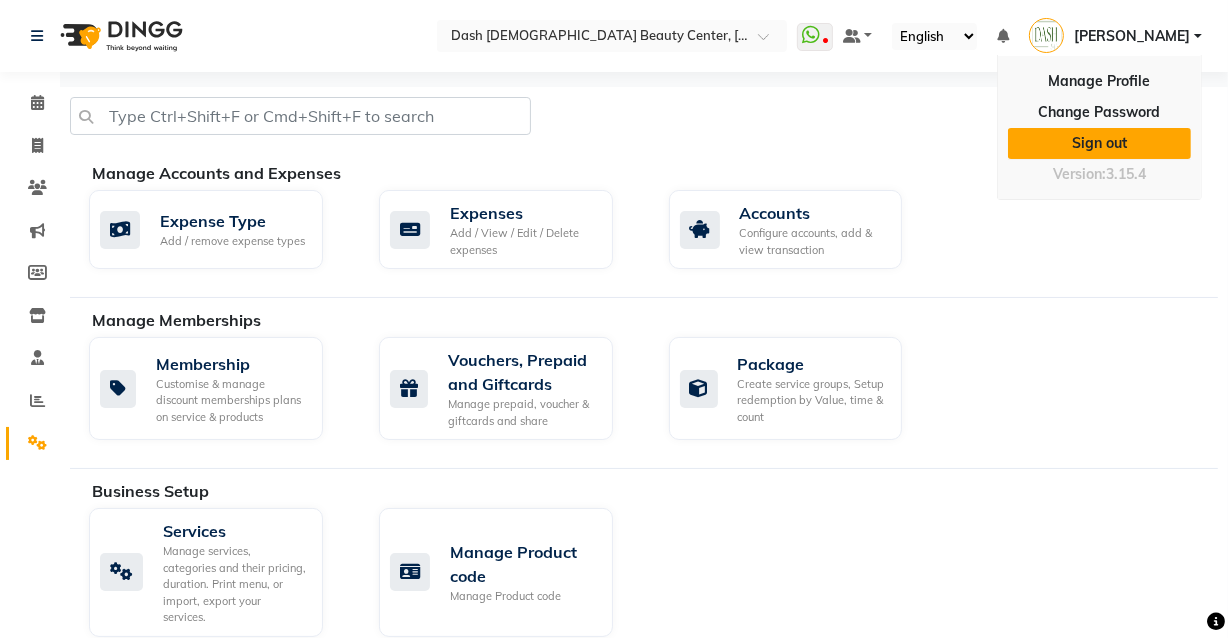 click on "Sign out" at bounding box center [1099, 143] 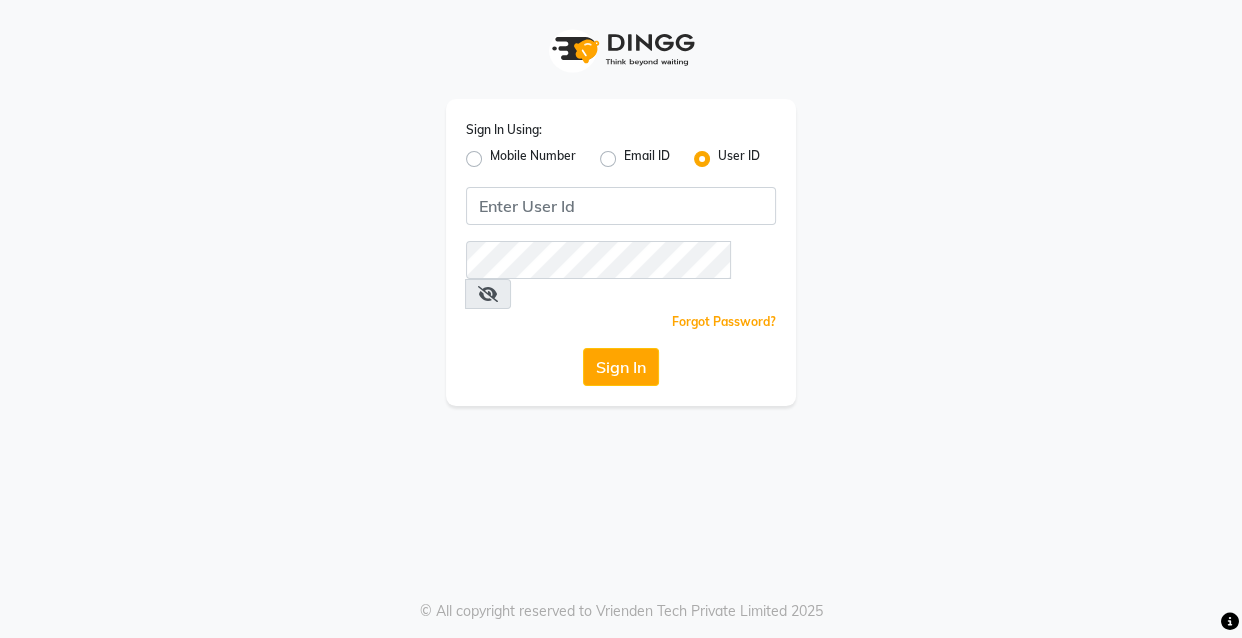 click on "Mobile Number" 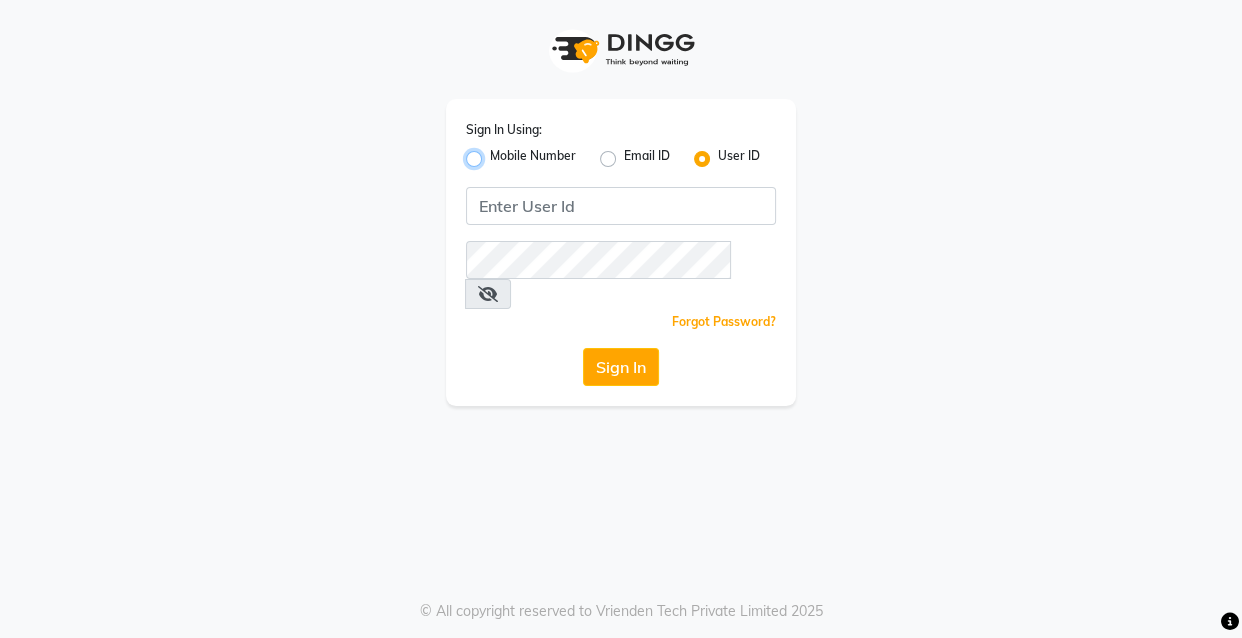 click on "Mobile Number" at bounding box center [496, 153] 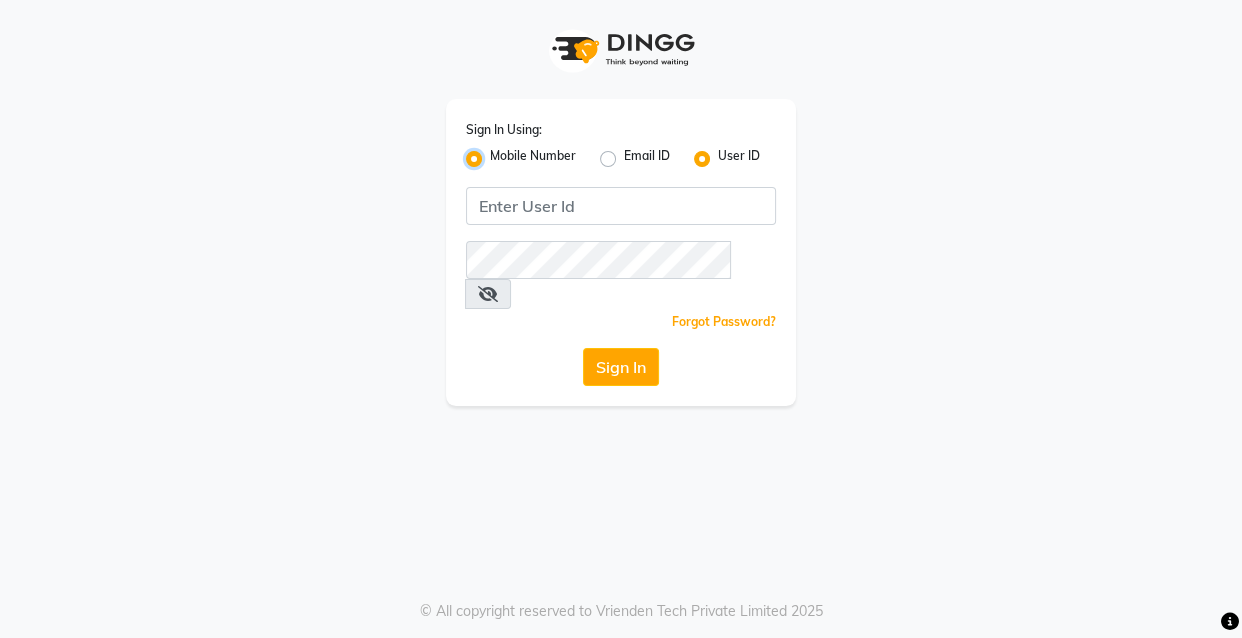 radio on "false" 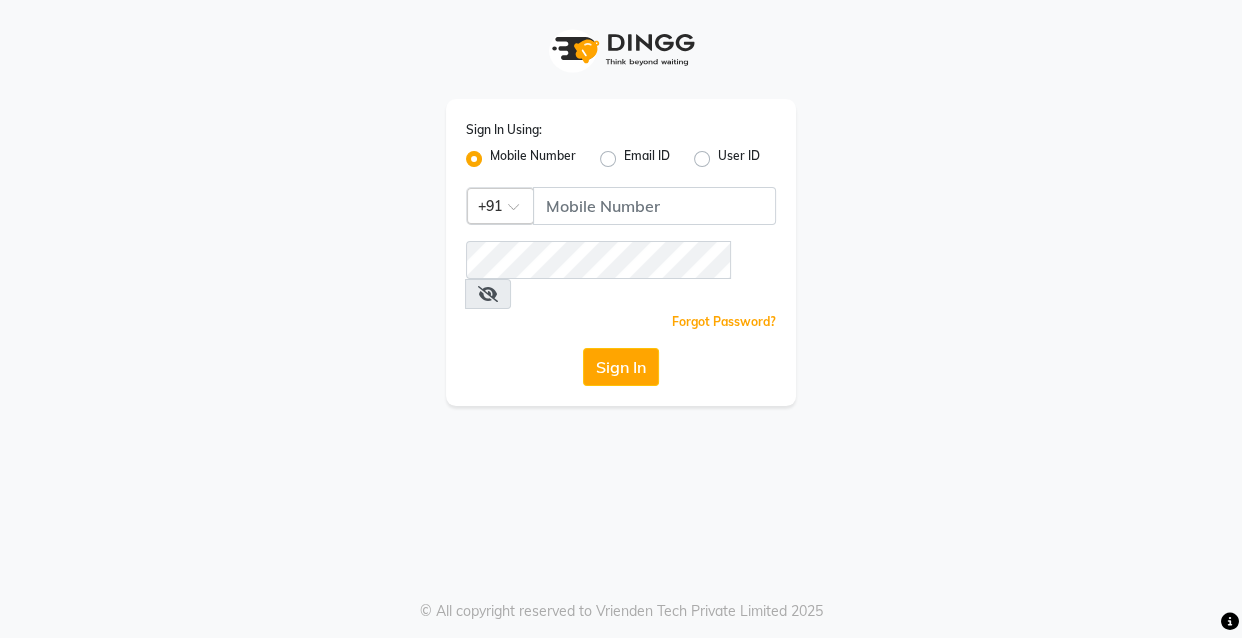 click 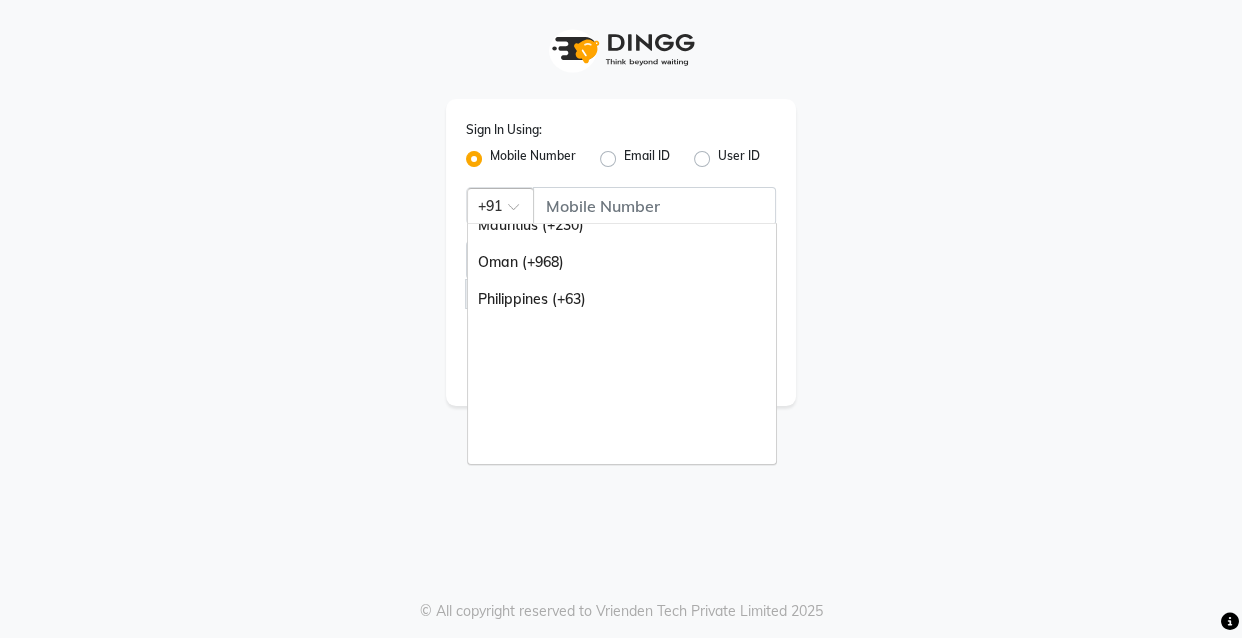 scroll, scrollTop: 500, scrollLeft: 0, axis: vertical 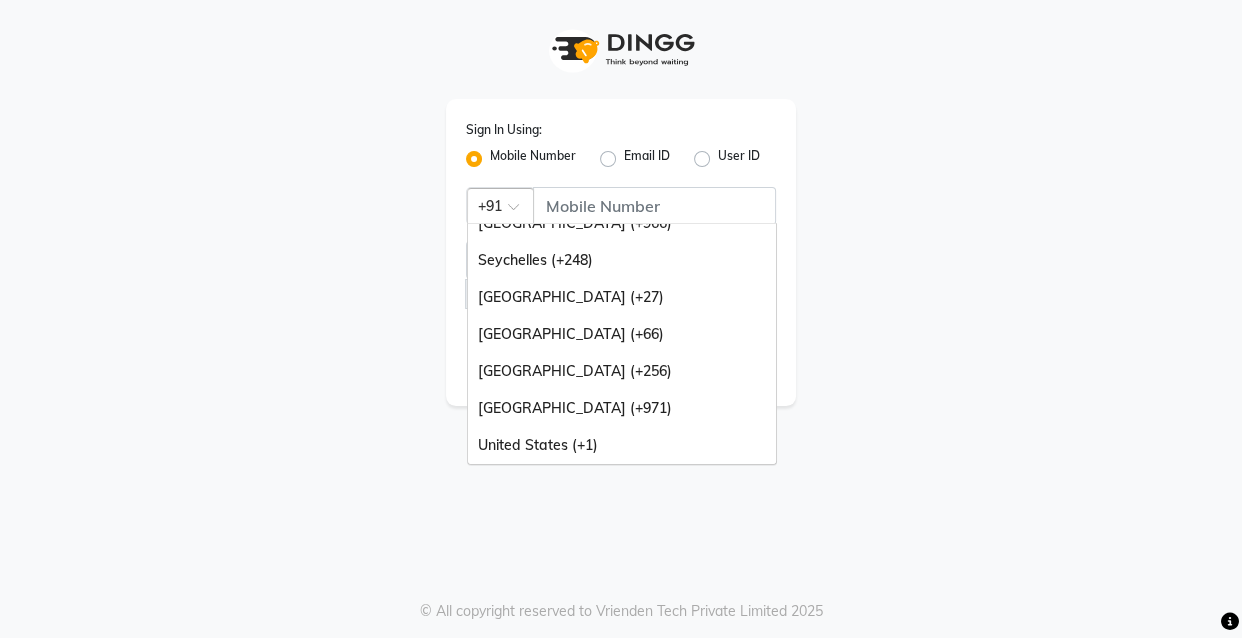 click on "[GEOGRAPHIC_DATA] (+971)" at bounding box center [622, 408] 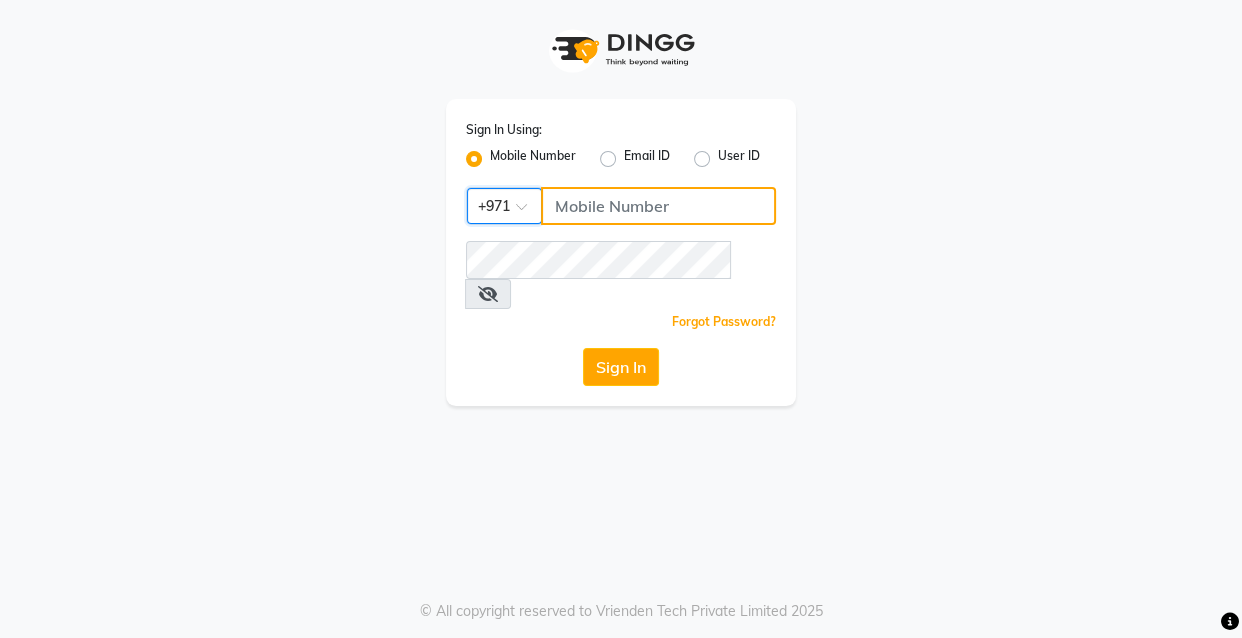 click 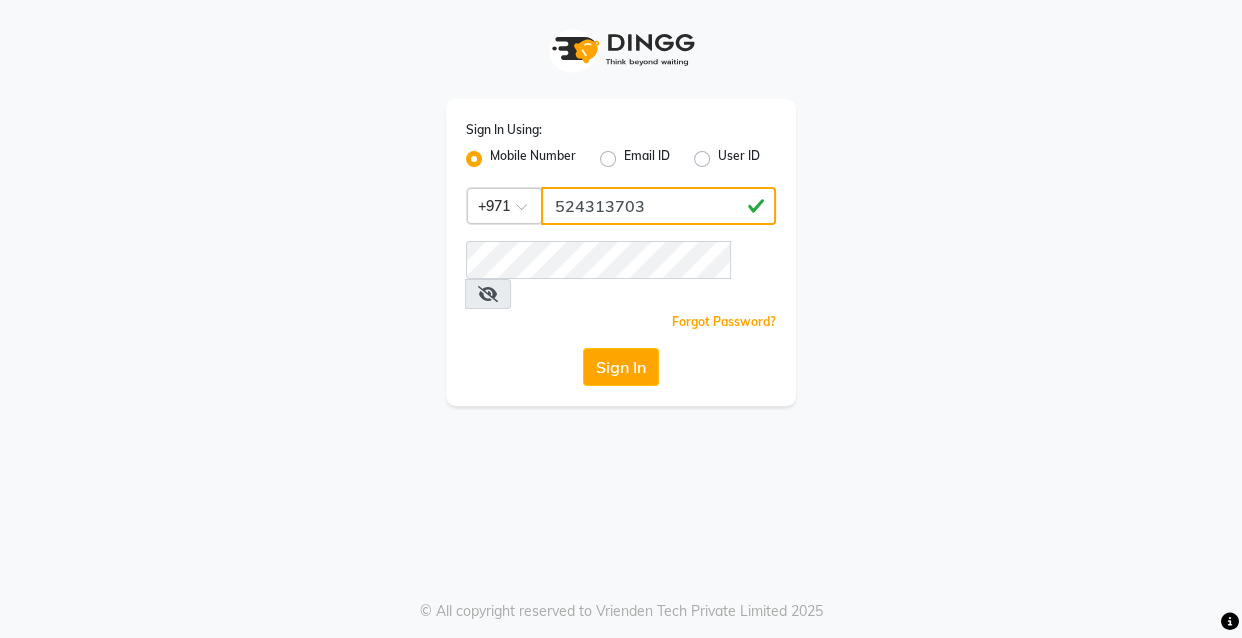 type on "524313703" 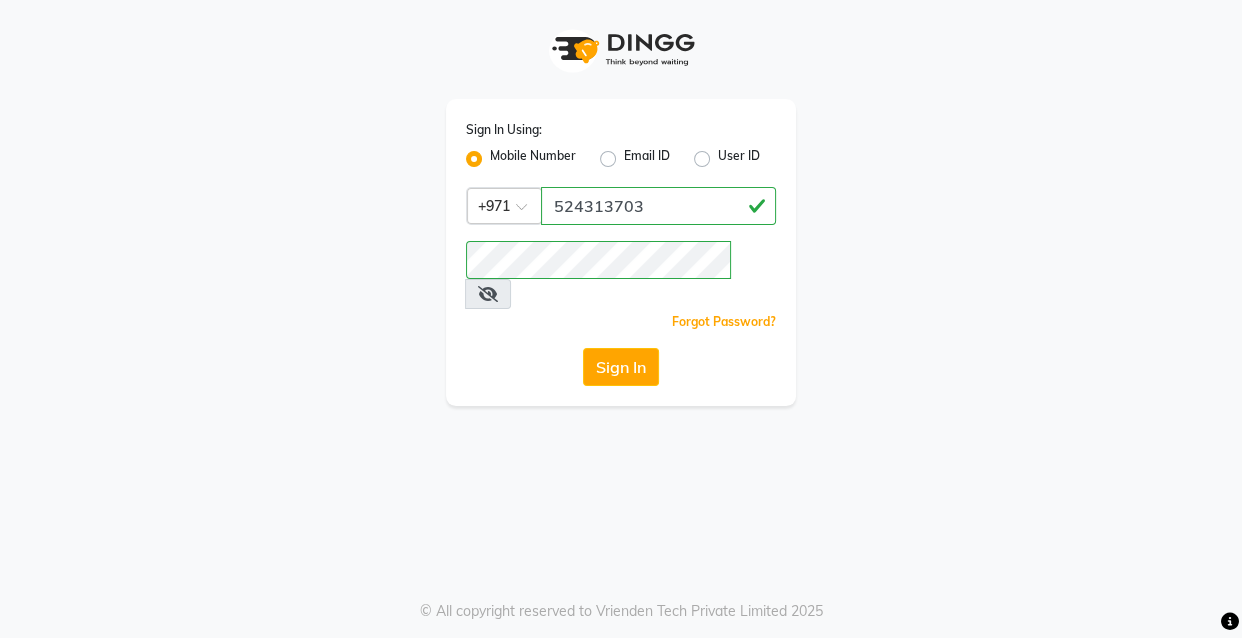 click on "Forgot Password?" 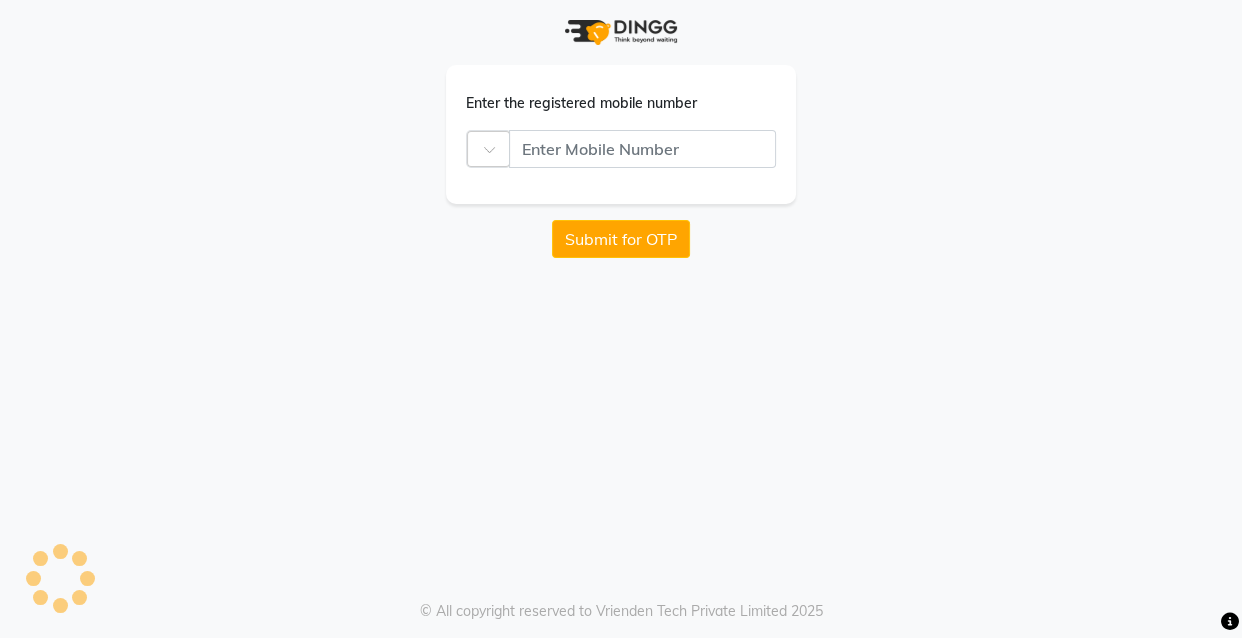 click on "Enter the registered mobile number Country Code × Submit for OTP  © All copyright reserved to Vrienden Tech Private Limited 2025" at bounding box center [621, 319] 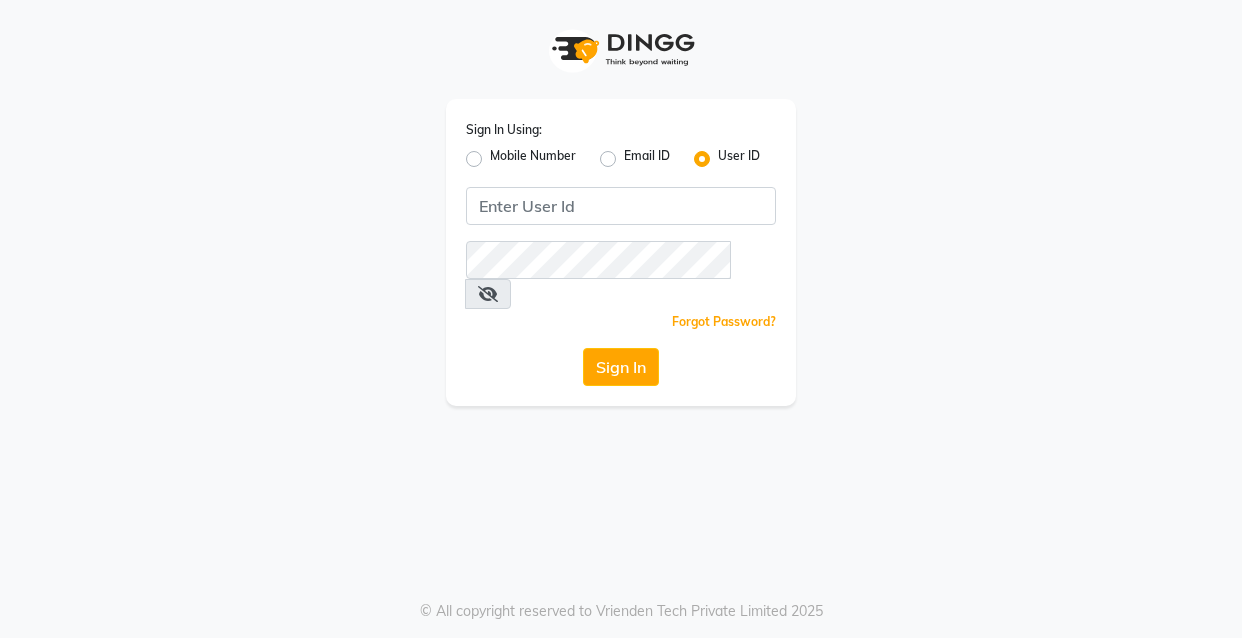 scroll, scrollTop: 0, scrollLeft: 0, axis: both 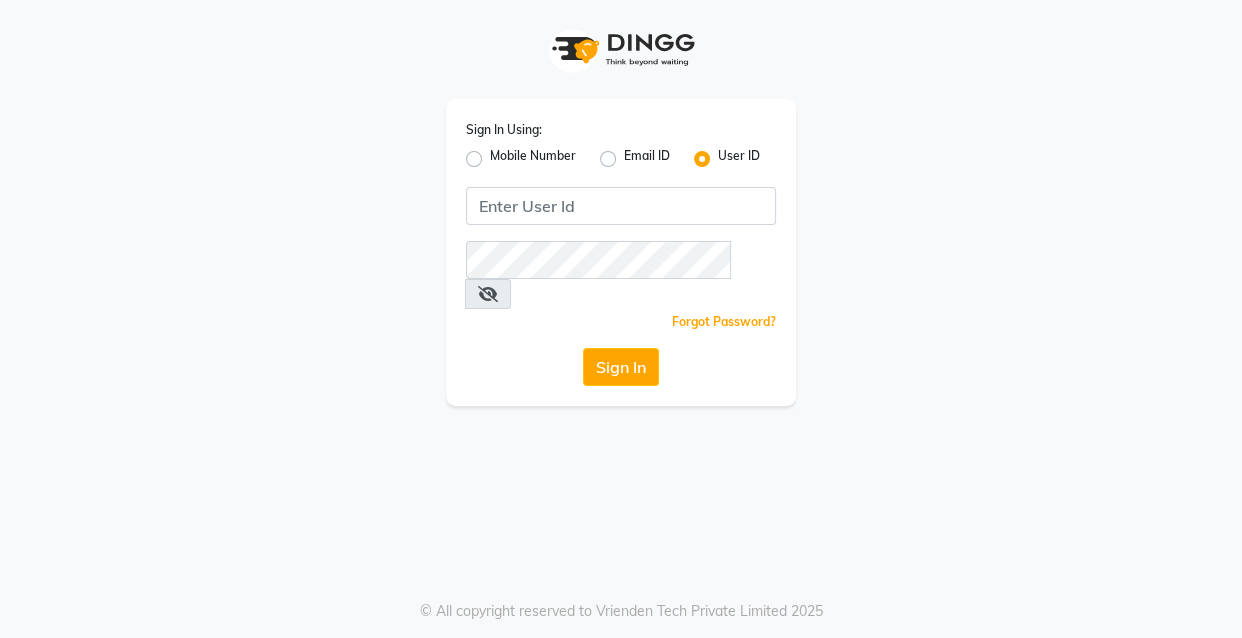 click on "Mobile Number" 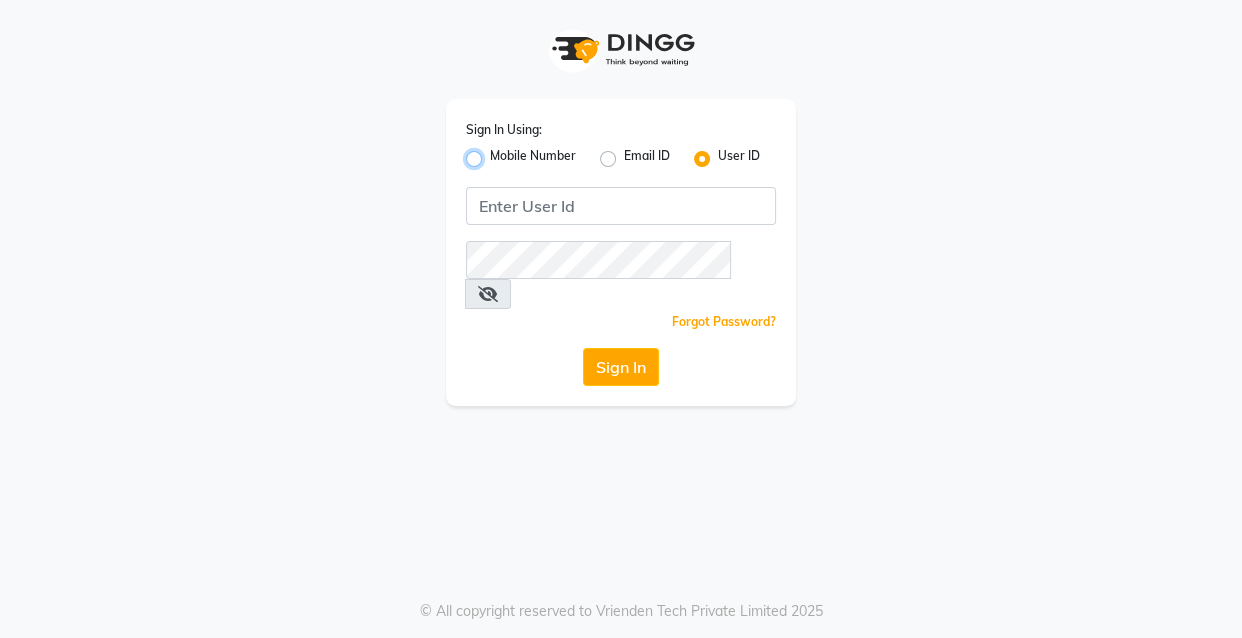 click on "Mobile Number" at bounding box center (496, 153) 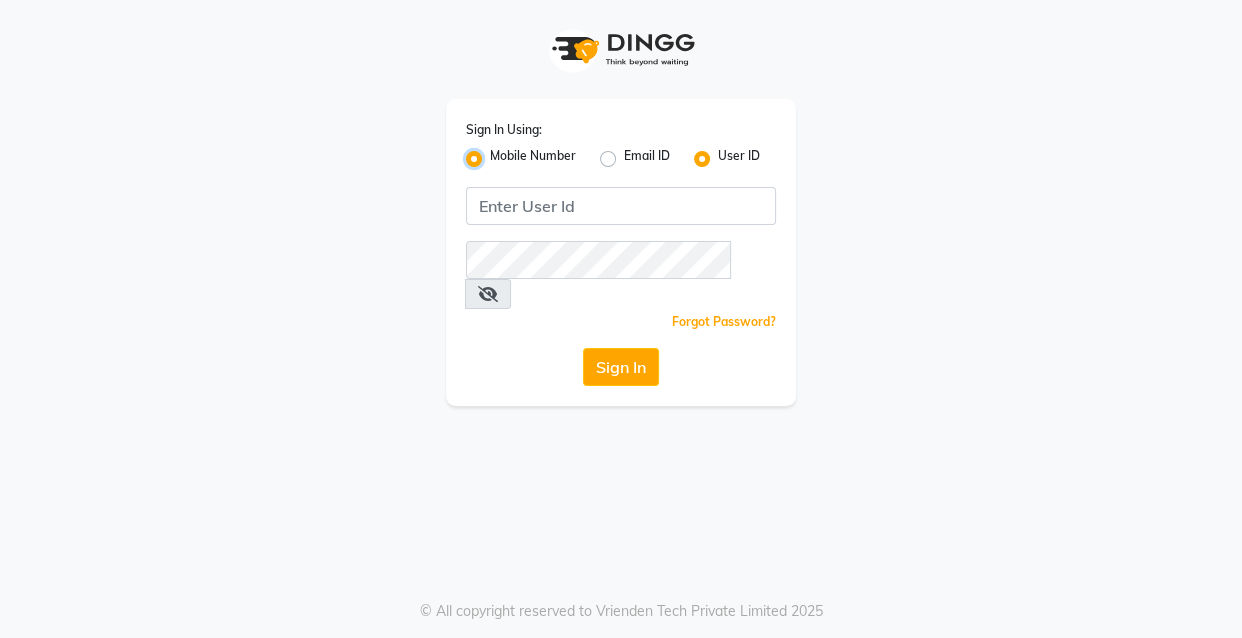 radio on "false" 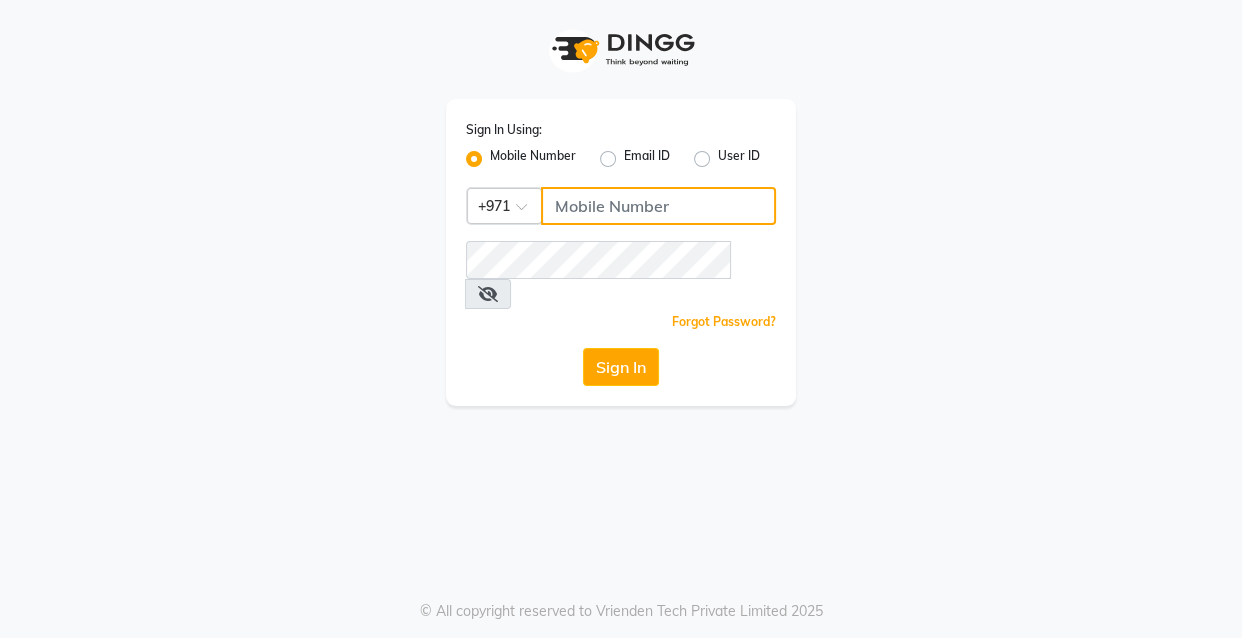 click 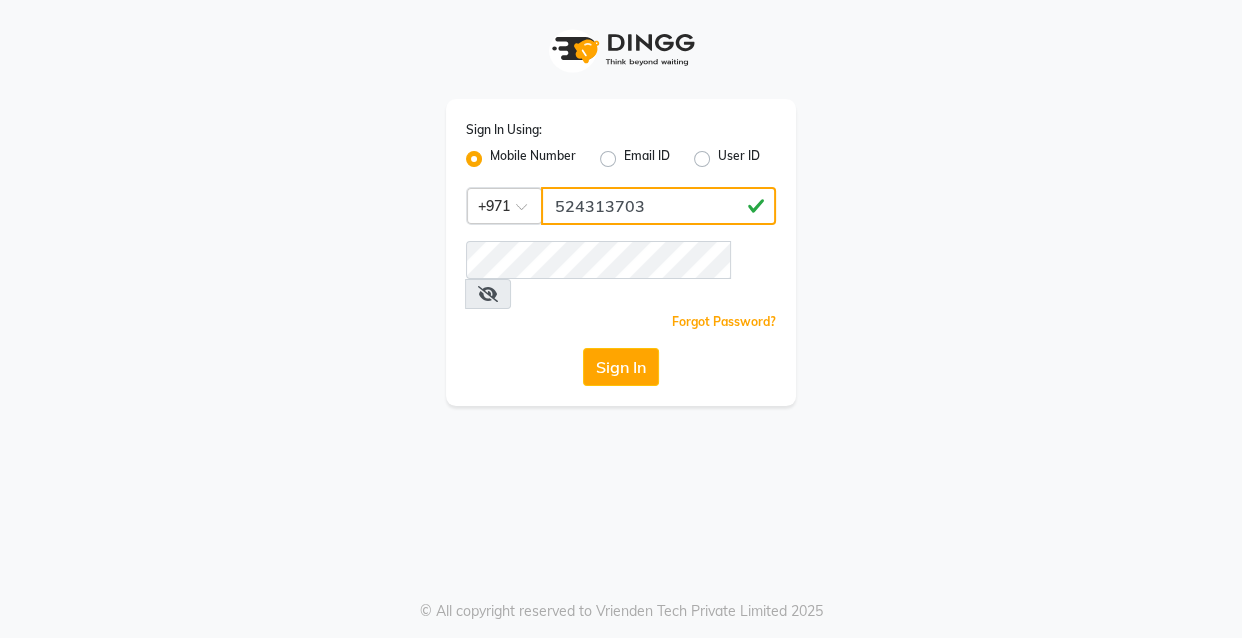 type on "524313703" 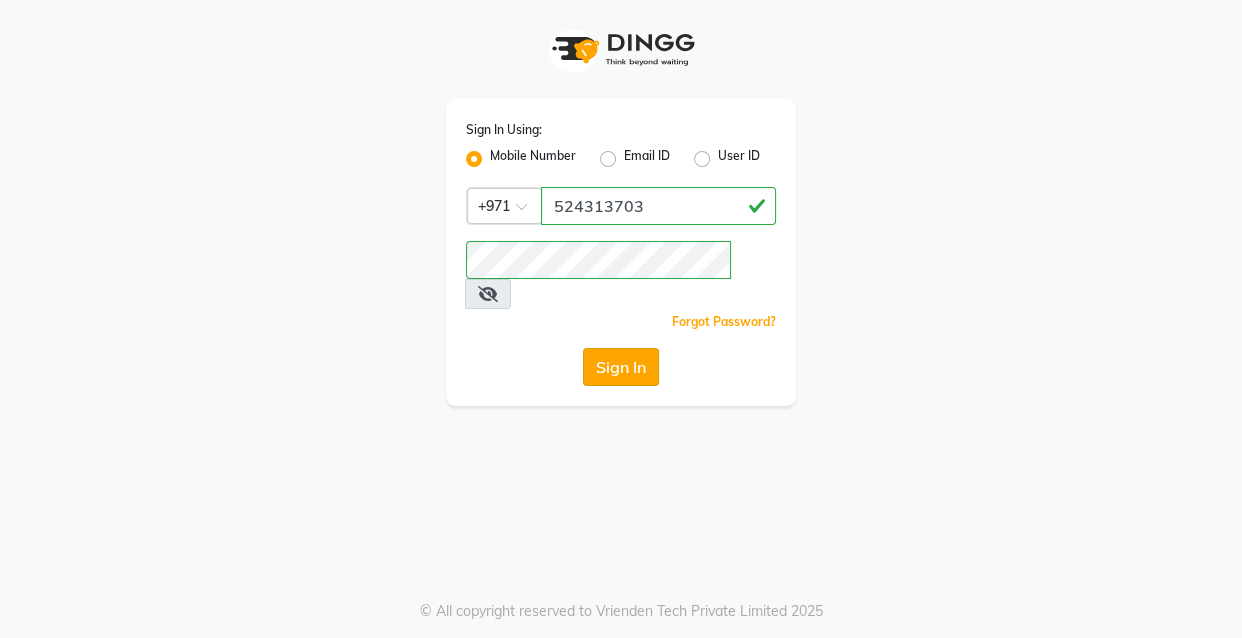 click on "Sign In" 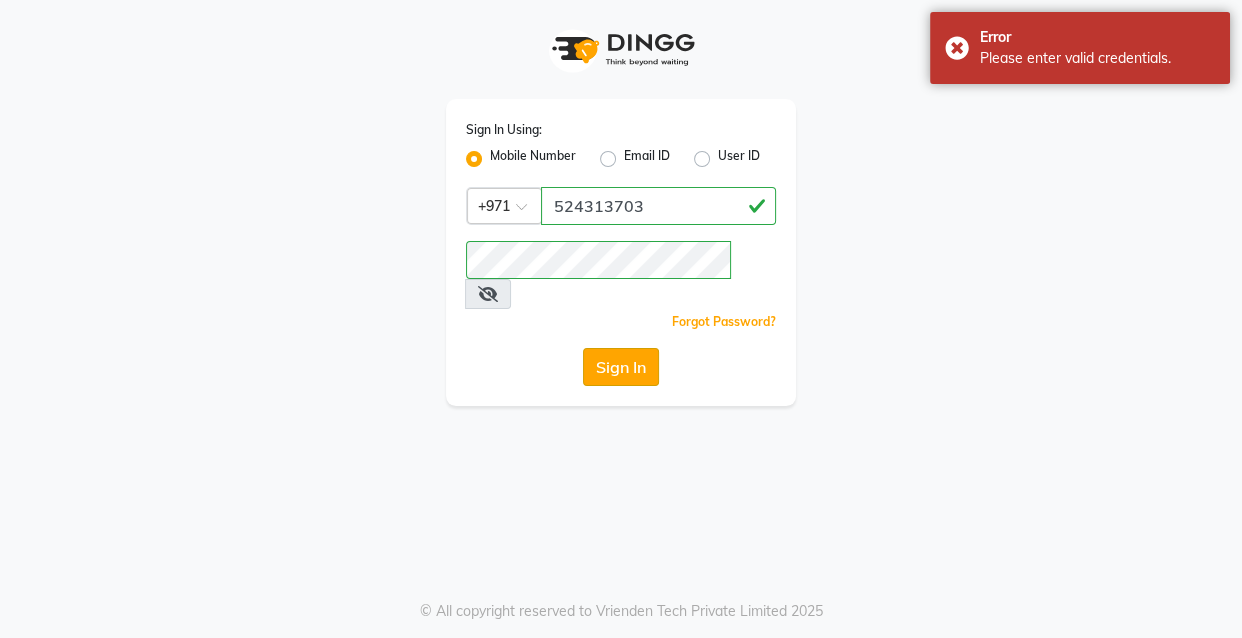 click at bounding box center [488, 294] 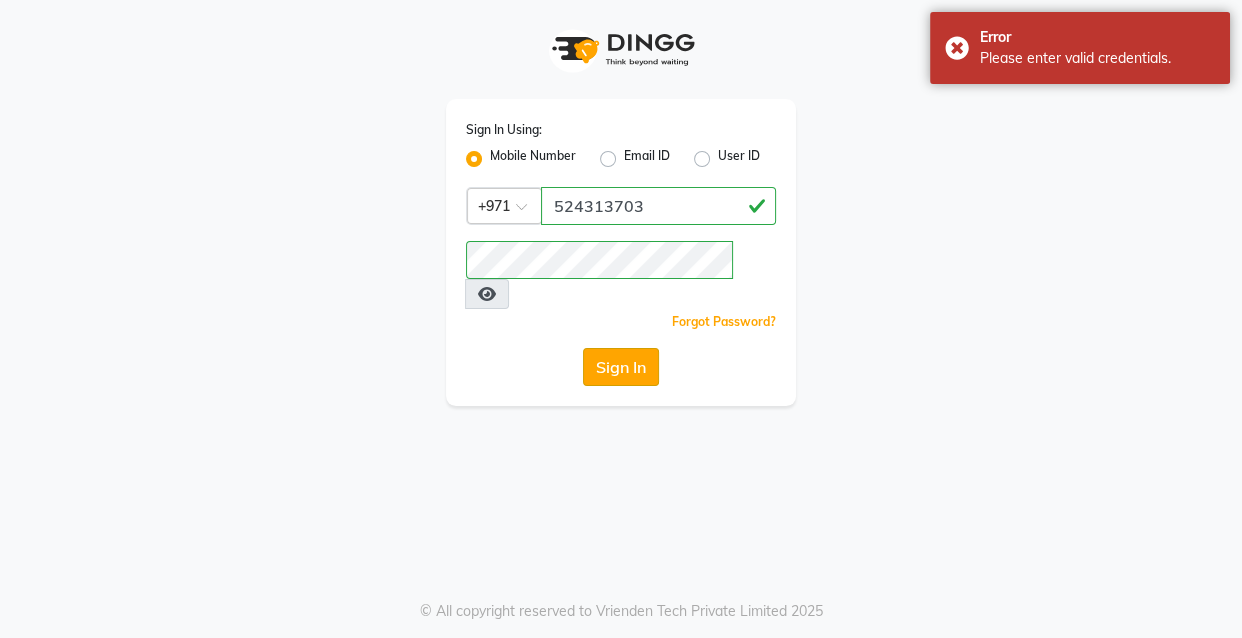 click on "Sign In" 